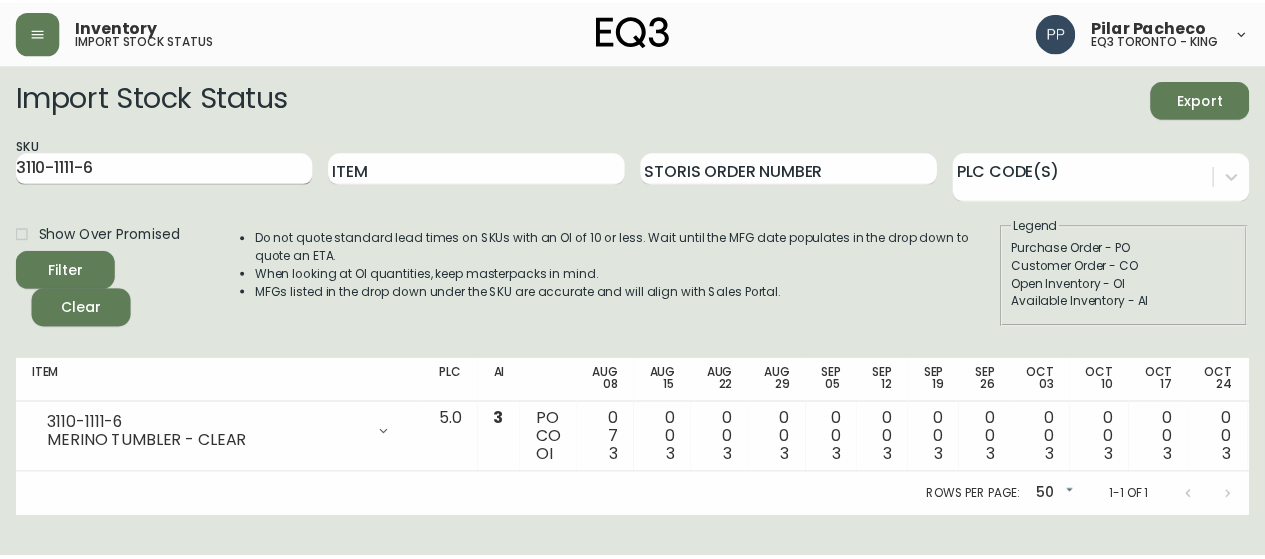 scroll, scrollTop: 0, scrollLeft: 0, axis: both 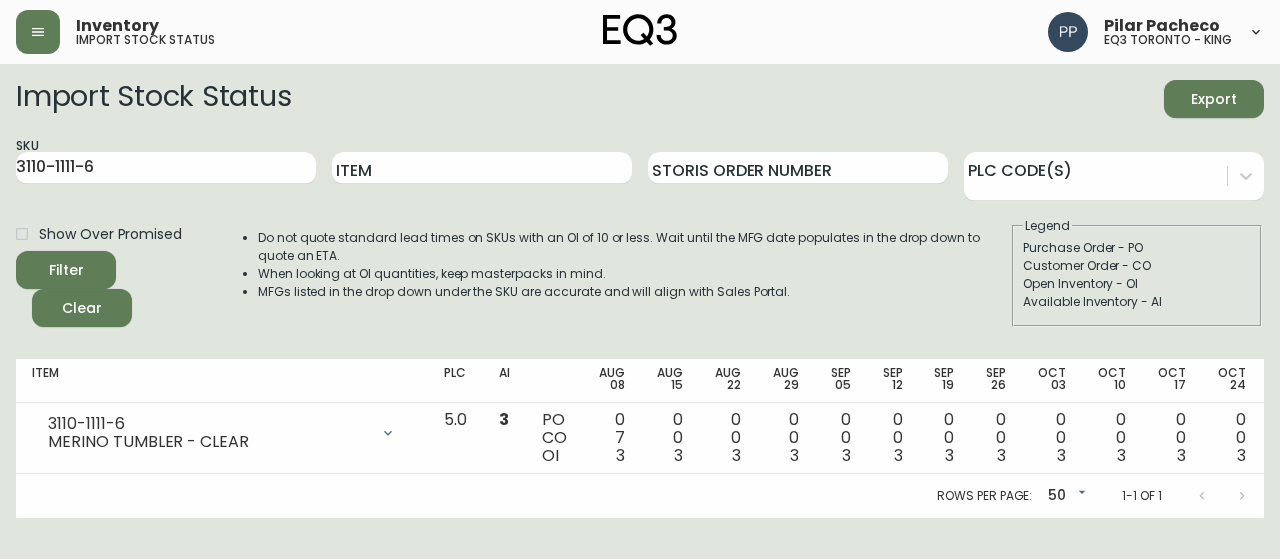 drag, startPoint x: 172, startPoint y: 161, endPoint x: 0, endPoint y: 161, distance: 172 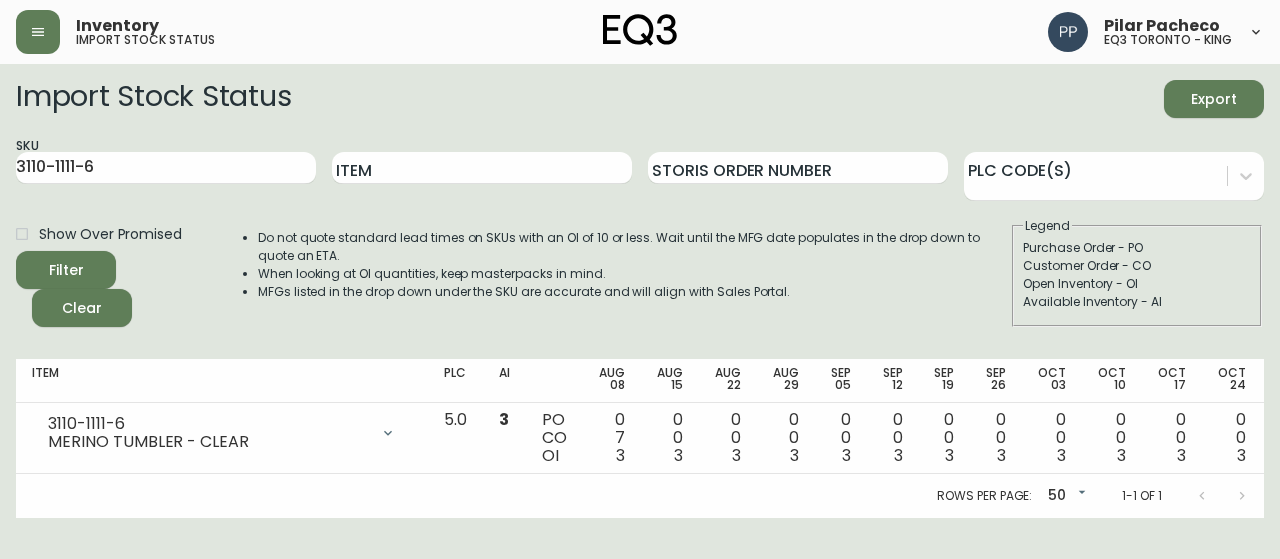 click on "MERINO TUMBLER - CLEAR Opening Balance 10 ( [MONTH] [DAY], [YEAR] ) Customer Order ([ORDER NUMBER]) 7 ( [MONTH] [DAY], [YEAR] ) Available Inventory 3 ( [MONTH] [DAY], [YEAR] ) Purchase Order ([ORDER NUMBER]) 1008 ( [MONTH] [DAY], [YEAR] ) 5.0 3 PO CO OI 0 7 3 0 0 3 0 0 3 0 0 3 0 0 3 0 0 3 0 0 3 0 0 3 0 0 3 0 0 3 0 0 3 0 0 3 1008 0 1011 Rows per page: 50 50 1-1 of 1" at bounding box center (640, 291) 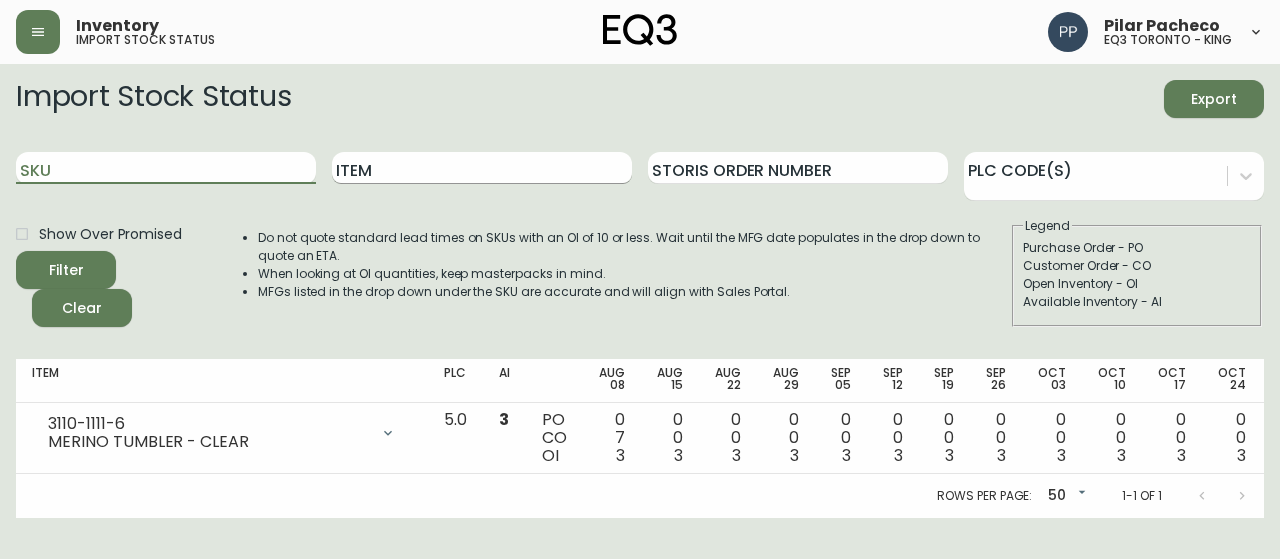 type 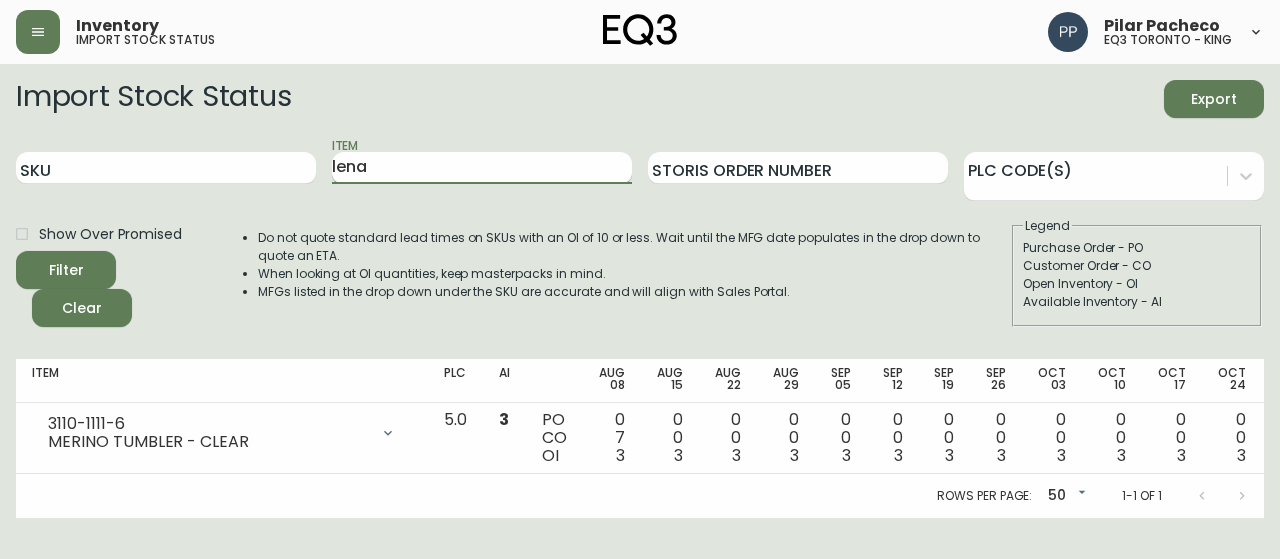 type on "lena" 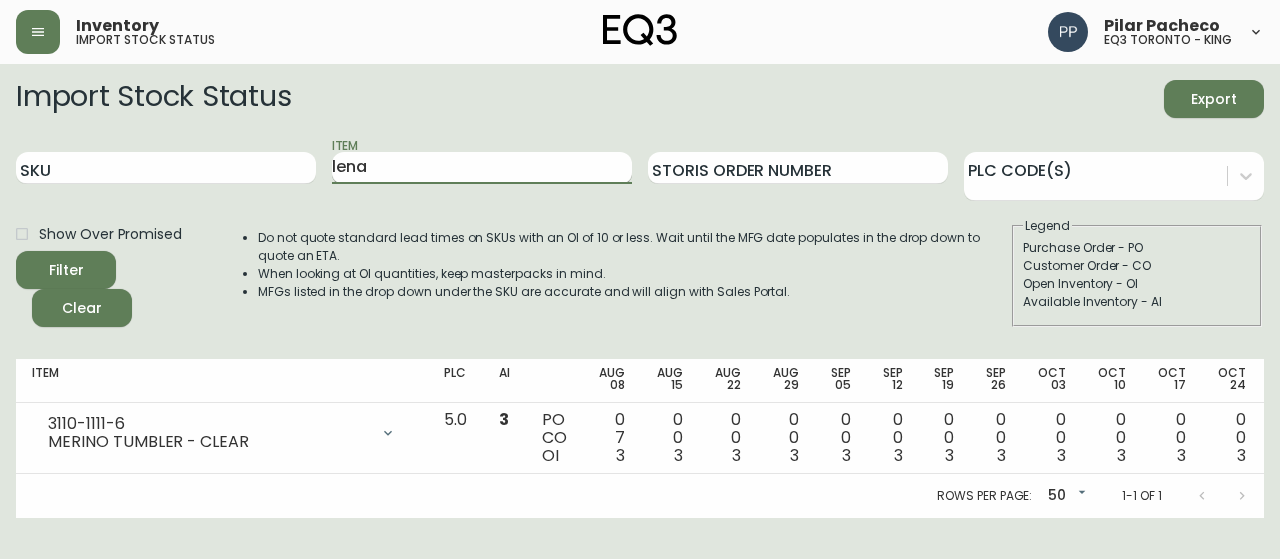 click on "Filter" at bounding box center (66, 270) 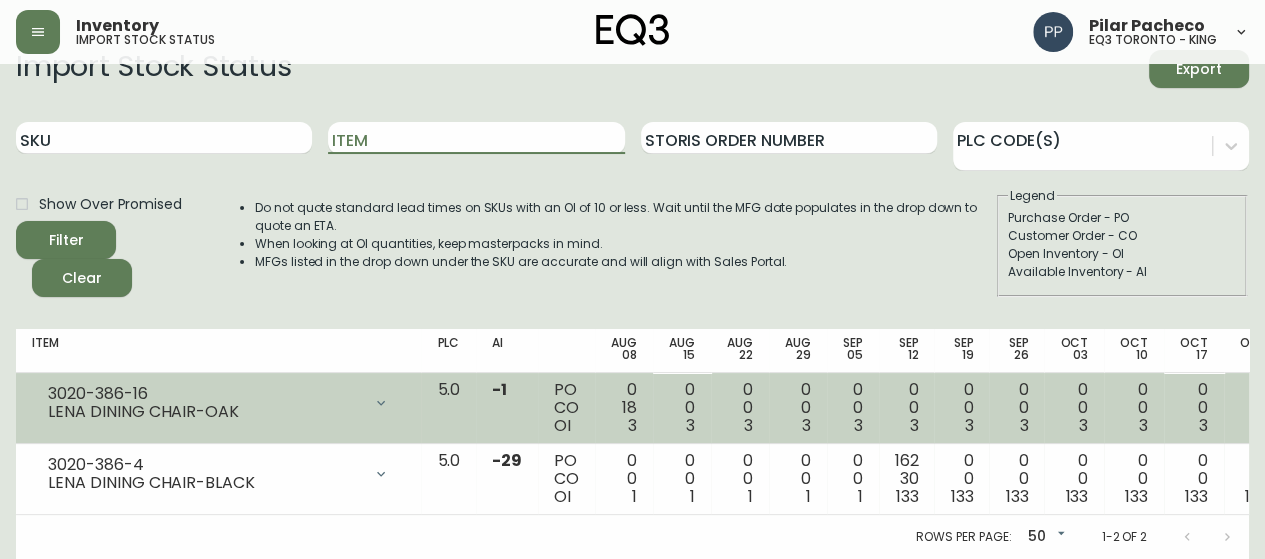 scroll, scrollTop: 44, scrollLeft: 0, axis: vertical 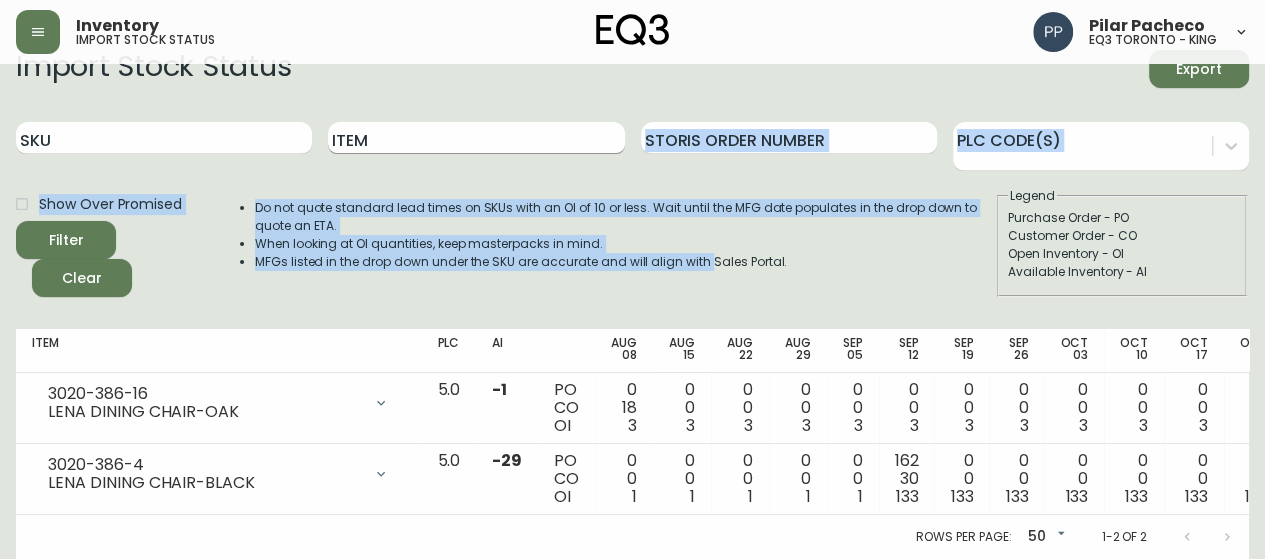 drag, startPoint x: 676, startPoint y: 169, endPoint x: 440, endPoint y: 115, distance: 242.09915 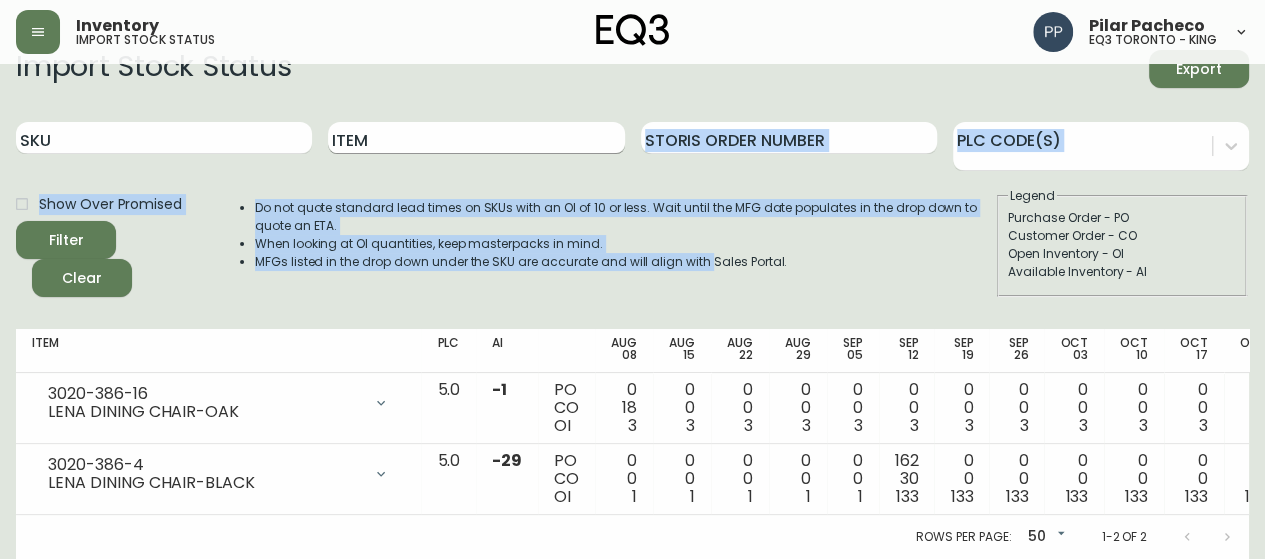 click on "Import Stock Status Export SKU Item Storis Order Number PLC Code(s) Show Over Promised Filter Clear Do not quote standard lead times on SKUs with an OI of 10 or less. Wait until the MFG date populates in the drop down to quote an ETA. When looking at OI quantities, keep masterpacks in mind. MFGs listed in the drop down under the SKU are accurate and will align with Sales Portal. Legend Purchase Order - PO Customer Order - CO Open Inventory - OI Available Inventory - AI" at bounding box center (632, 173) 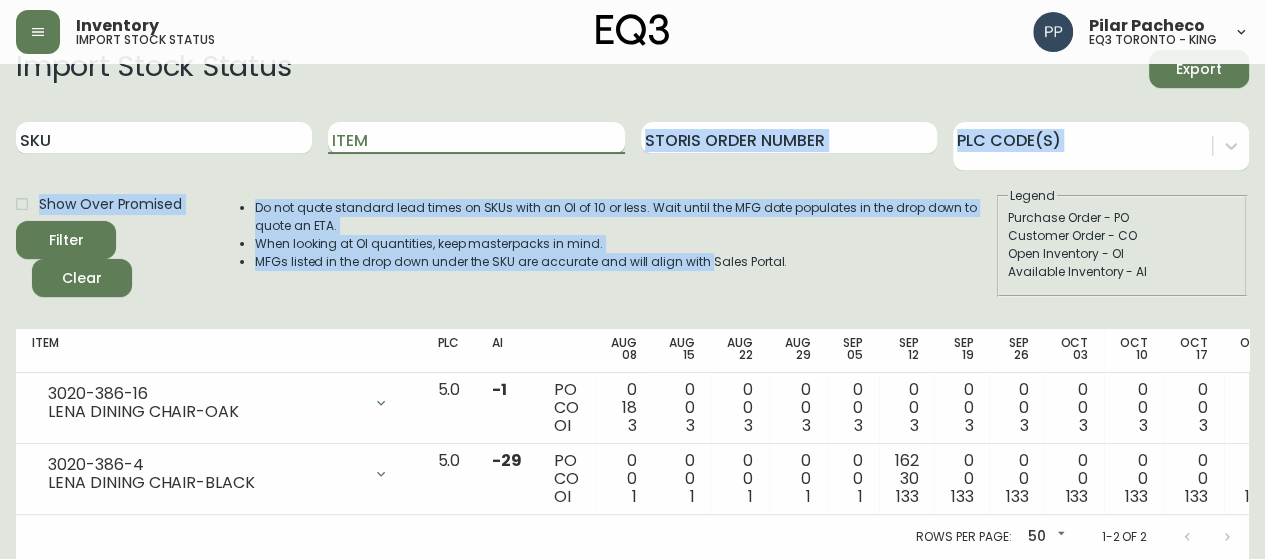 click on "Item" at bounding box center [476, 138] 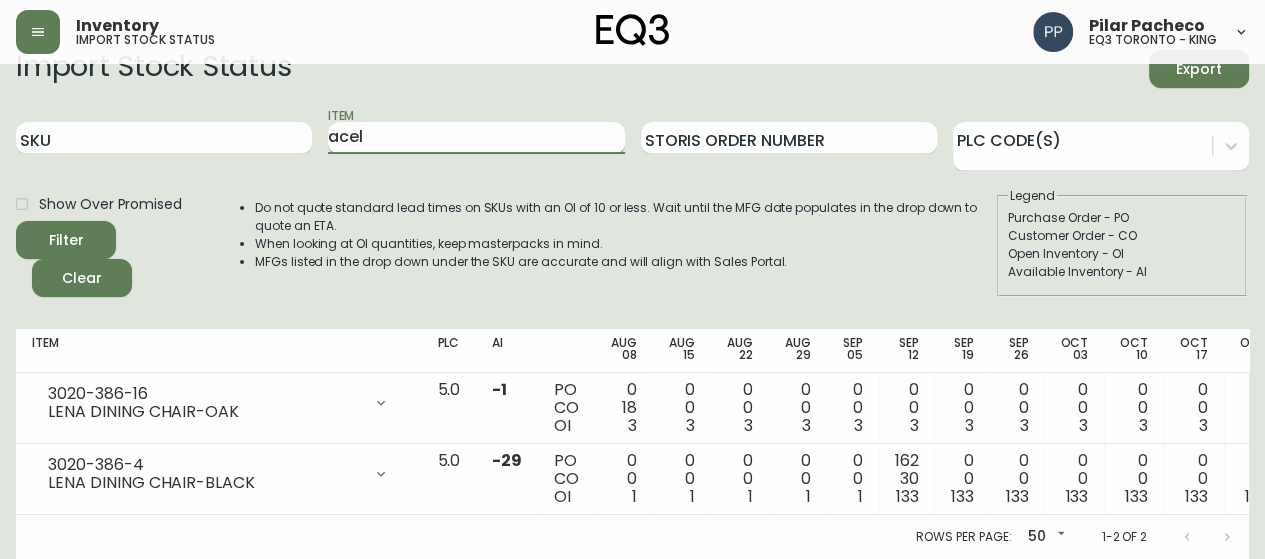 click on "Filter" at bounding box center (66, 240) 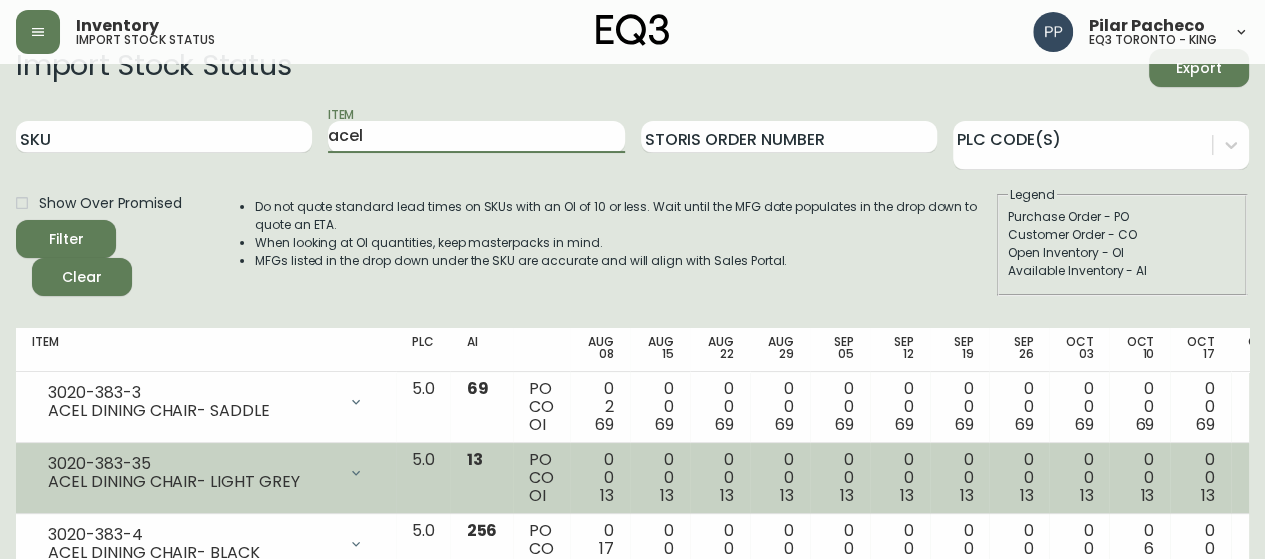 scroll, scrollTop: 0, scrollLeft: 0, axis: both 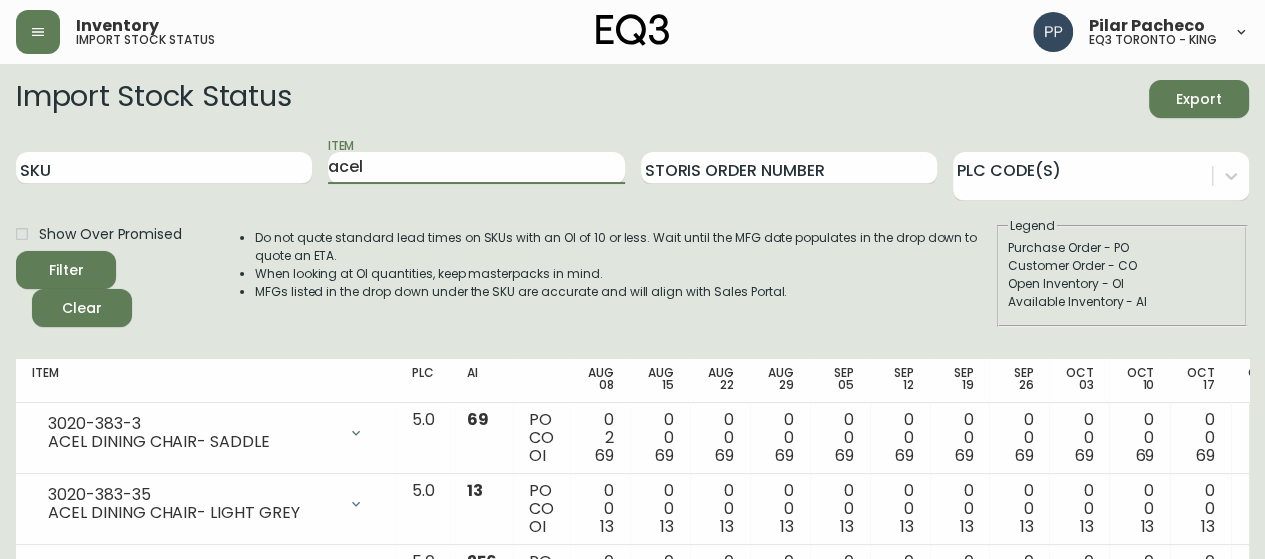 drag, startPoint x: 398, startPoint y: 173, endPoint x: 318, endPoint y: 179, distance: 80.224686 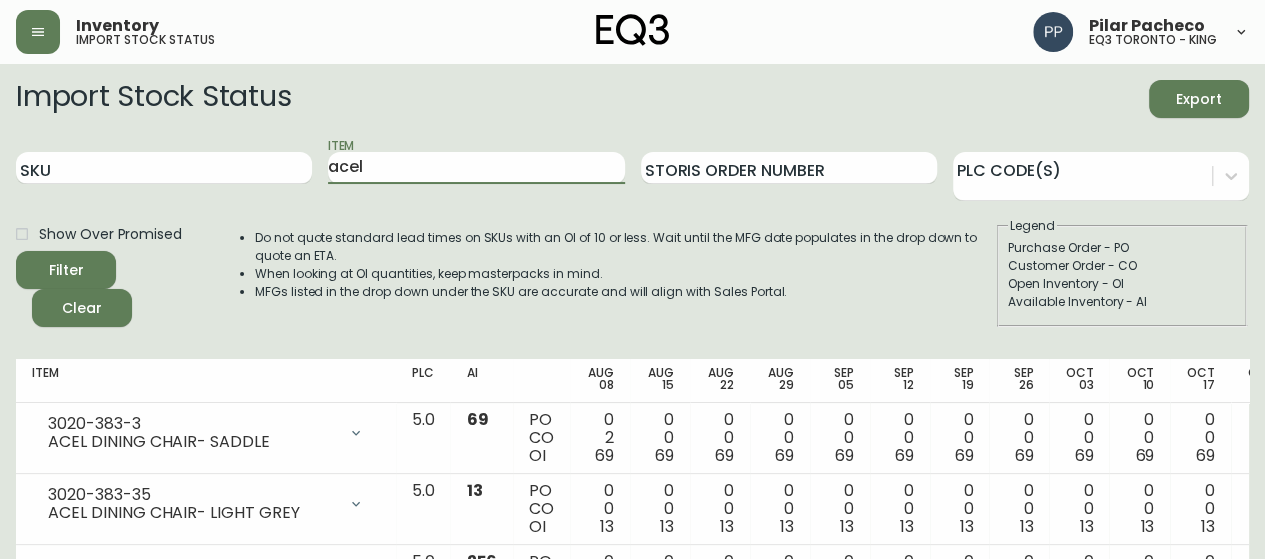 click on "SKU Item acel Storis Order Number PLC Code(s)" at bounding box center [632, 168] 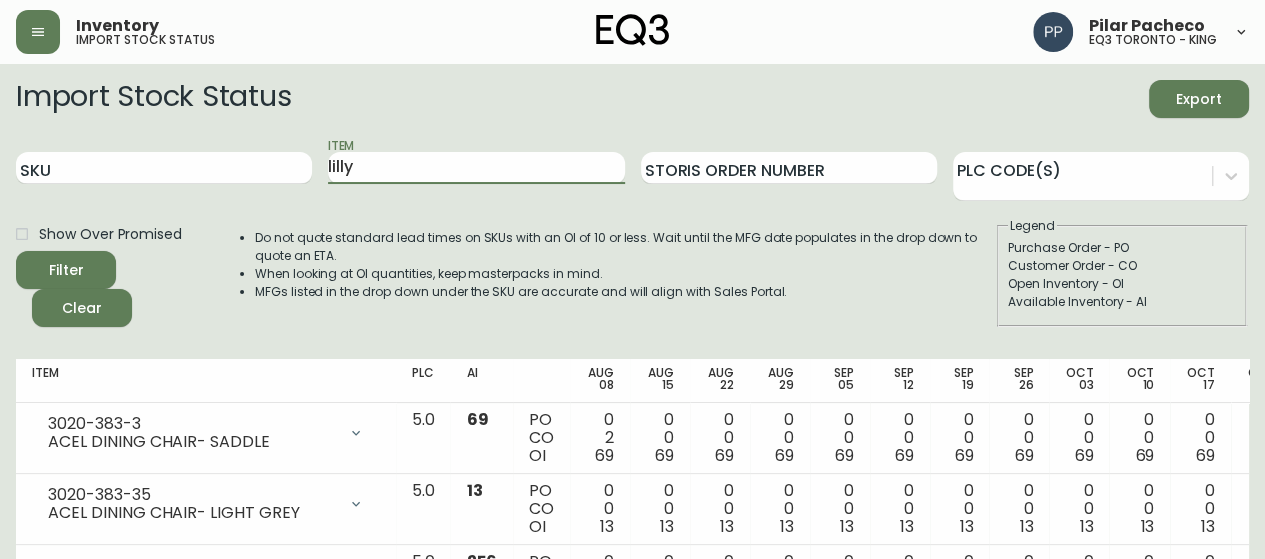type on "lilly" 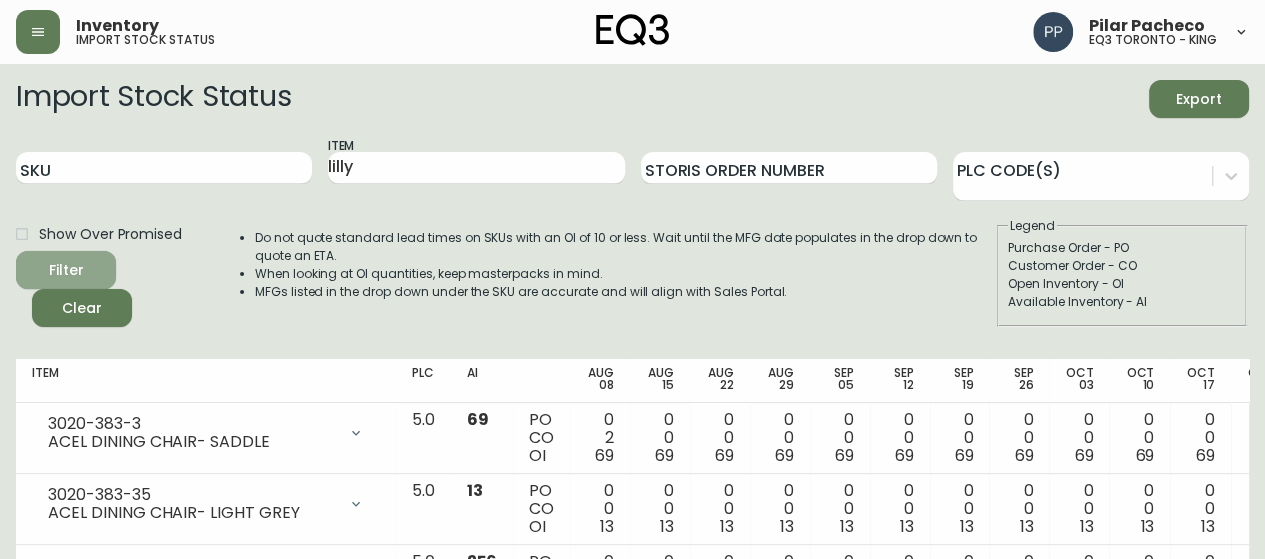 click 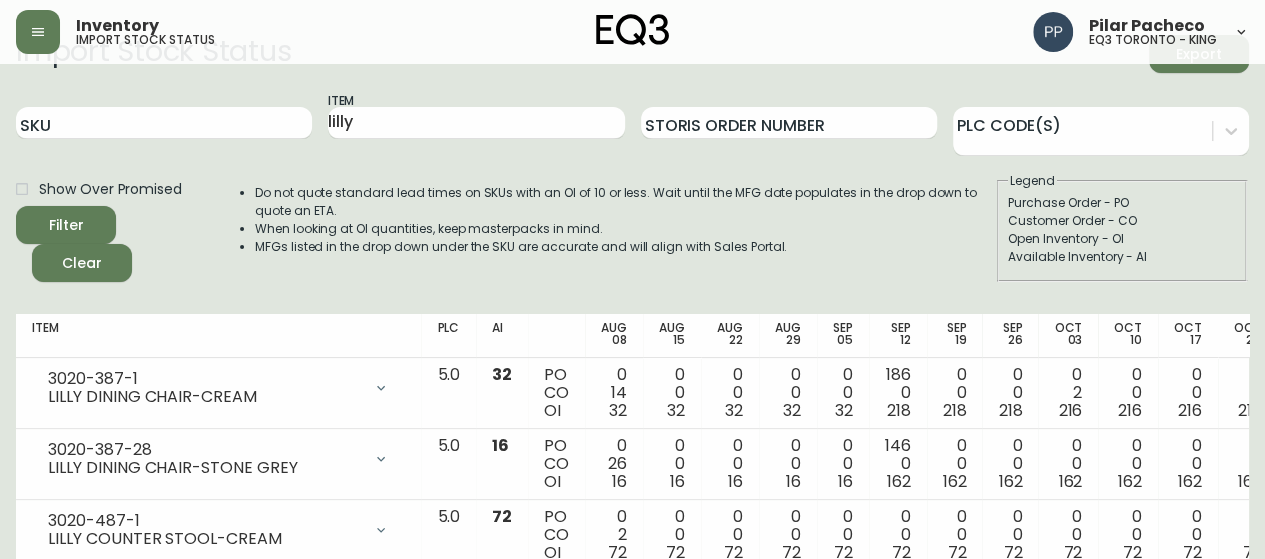 scroll, scrollTop: 0, scrollLeft: 0, axis: both 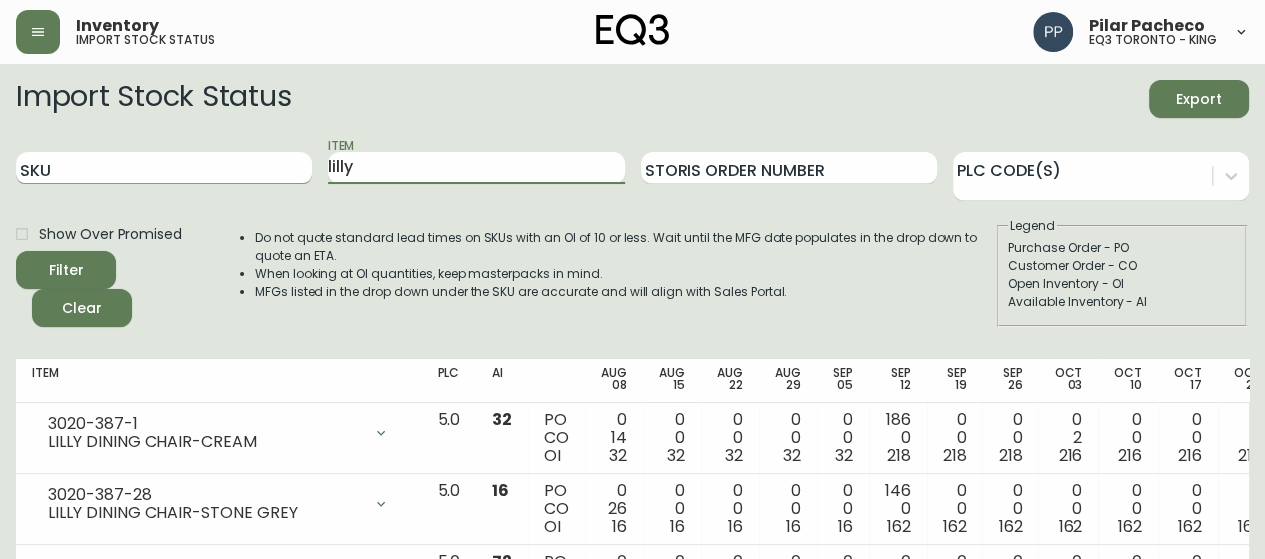 click on "SKU Item lilly Storis Order Number PLC Code(s)" at bounding box center [632, 168] 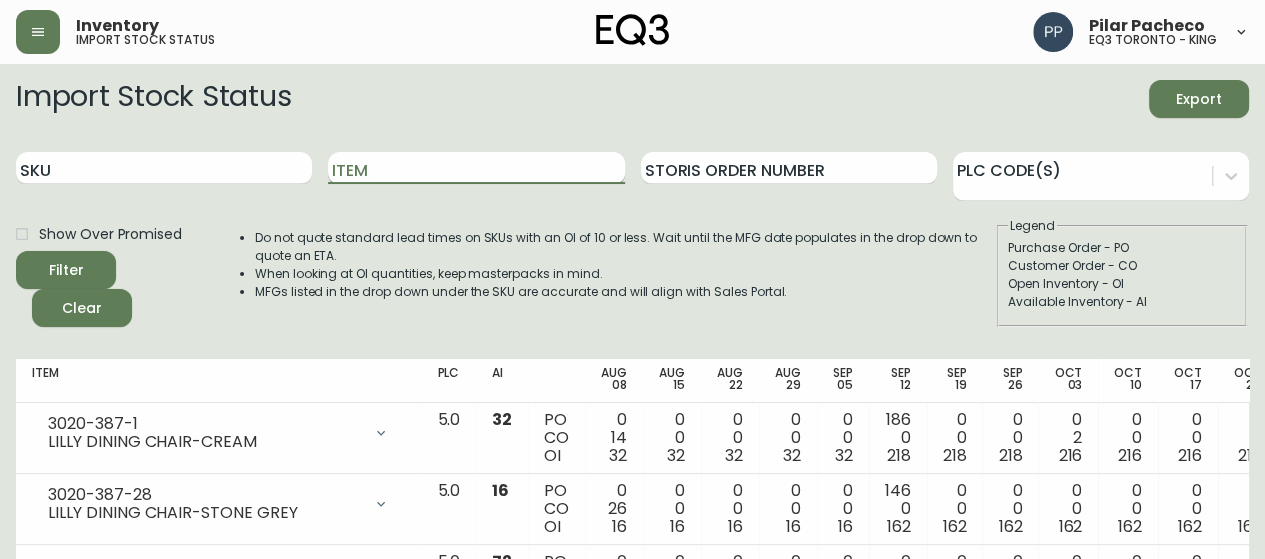 click on "Item" at bounding box center (476, 168) 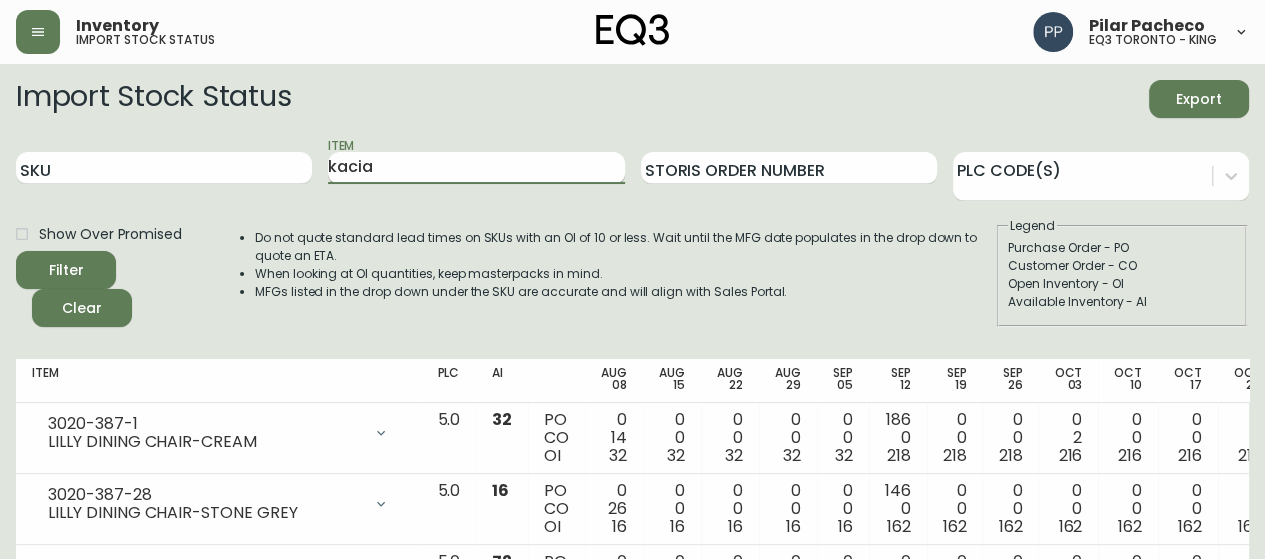 click on "Filter" at bounding box center (66, 270) 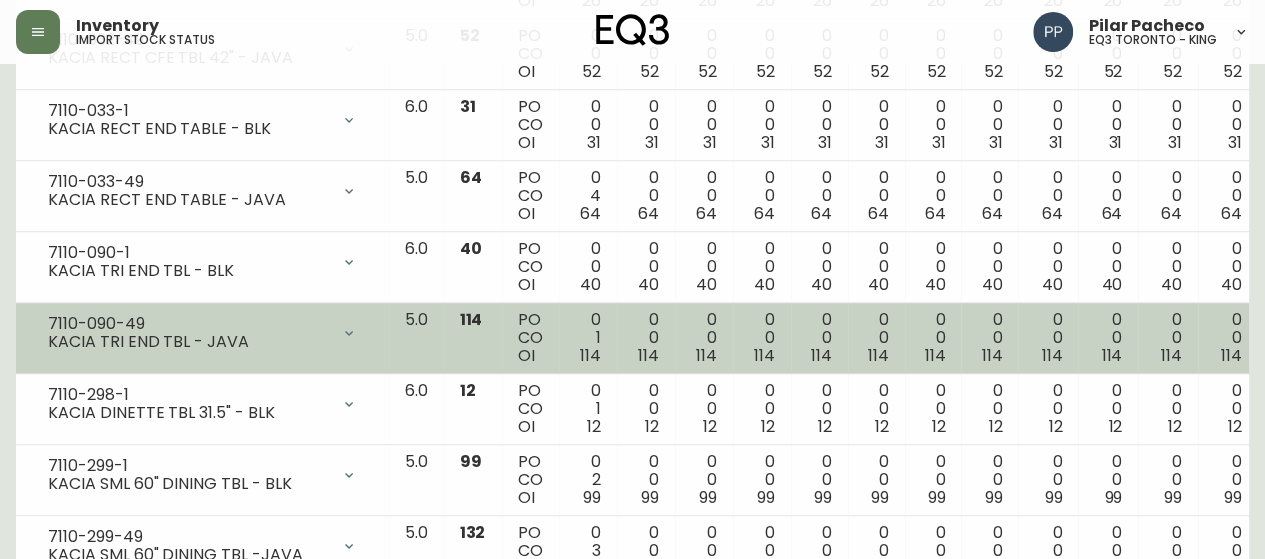 scroll, scrollTop: 700, scrollLeft: 0, axis: vertical 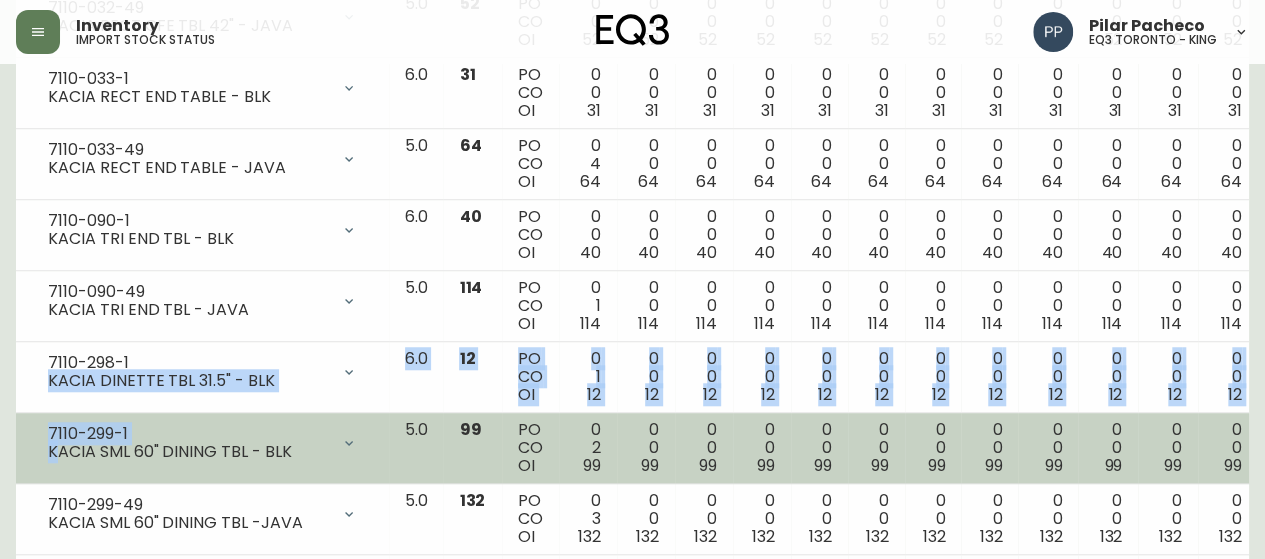 drag, startPoint x: 147, startPoint y: 359, endPoint x: 56, endPoint y: 443, distance: 123.84264 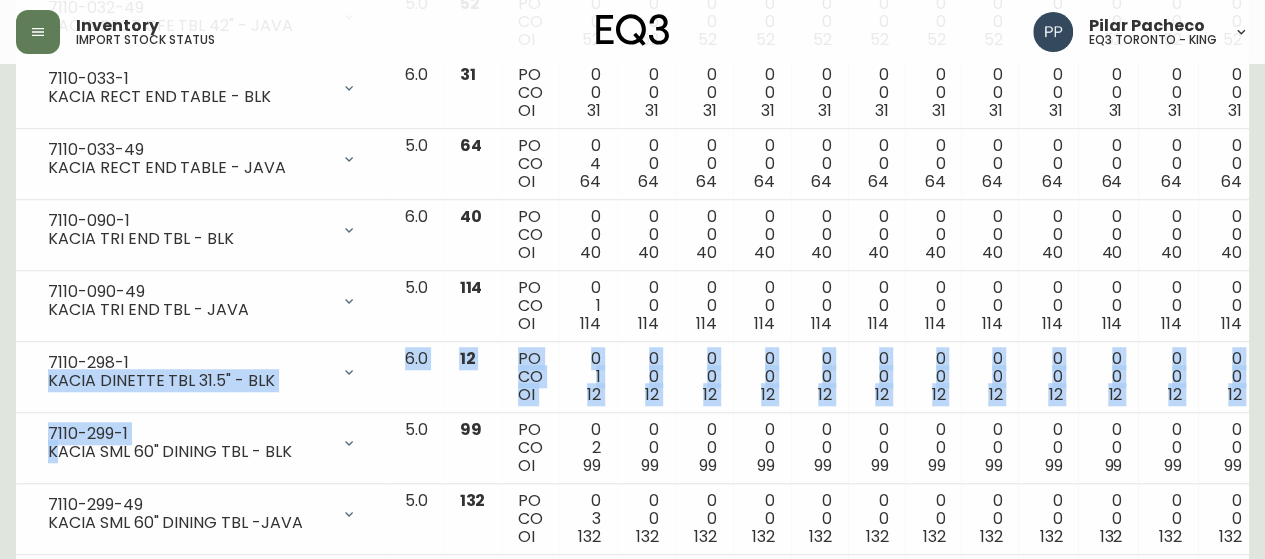 copy on "KACIA DINETTE TBL 31.5" - BLK Opening Balance 13 ( [MONTH] [DAY], [YEAR] ) Available Inventory 12 ( [MONTH] [DAY], [YEAR] ) Customer Order ([ORDER NUMBER]) 1 ( [MONTH] [DAY], [YEAR] ) 6.0 12 PO CO OI 0 1 12 0 0 12 0 0 12 0 0 12 0 0 12 0 0 12 0 0 12 0 0 12 0 0 12 0 0 12 0 0 12 7110-299-1 K" 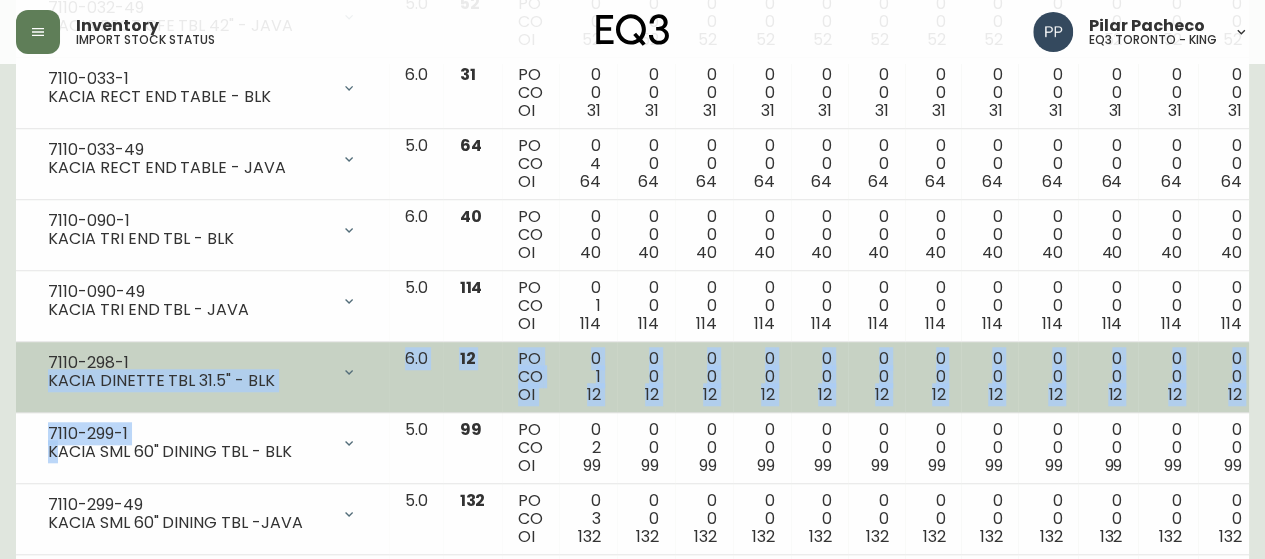 click on "7110-298-1 KACIA DINETTE TBL 31.5" - BLK" at bounding box center [202, 372] 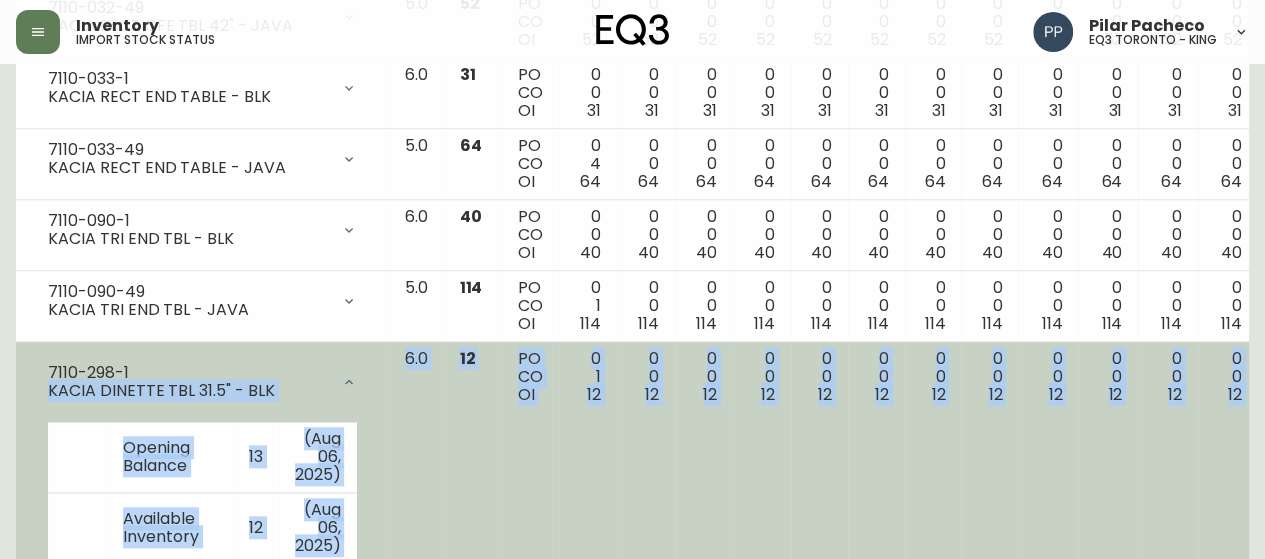 click on "7110-298-1 KACIA DINETTE TBL 31.5" - BLK" at bounding box center (202, 382) 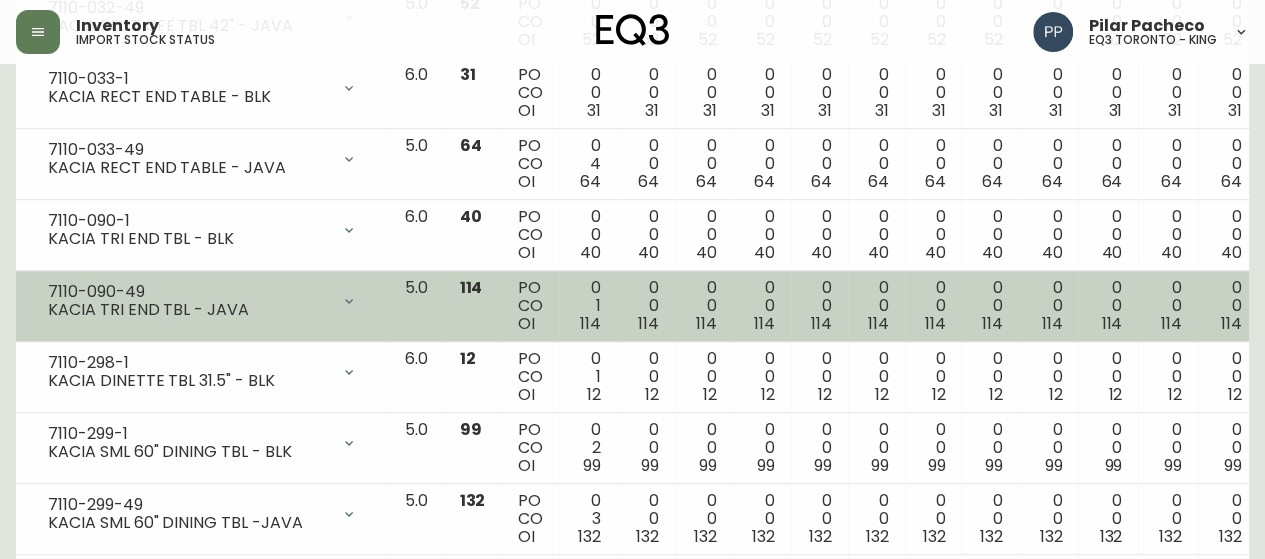 click on "7110-090-49 KACIA TRI END TBL - JAVA Opening Balance 115 ( [MONTH] [DAY], [YEAR] ) Customer Order ([ORDER NUMBER]) 1 ( [MONTH] [DAY], [YEAR] ) Available Inventory 114 ( [MONTH] [DAY], [YEAR] )" at bounding box center (202, 306) 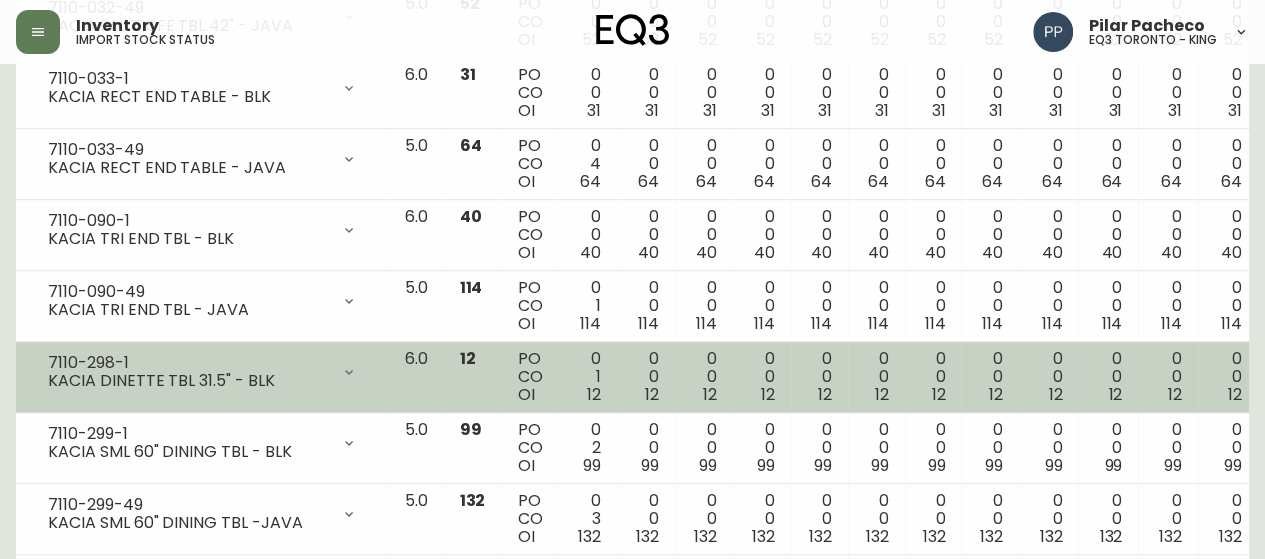 drag, startPoint x: 164, startPoint y: 350, endPoint x: 125, endPoint y: 354, distance: 39.20459 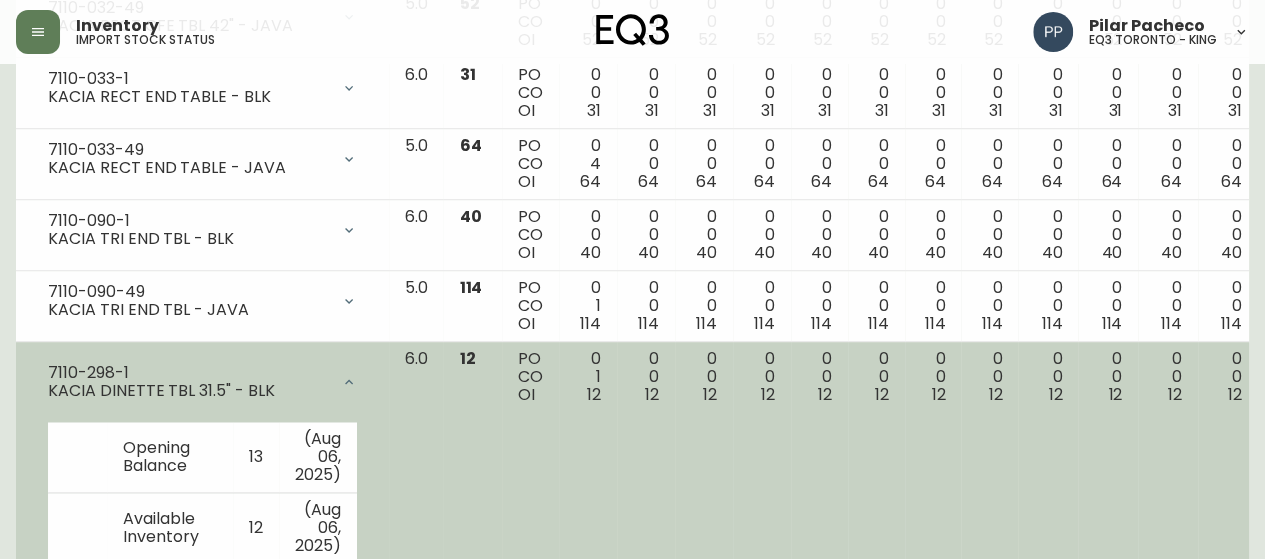 click on "7110-298-1" at bounding box center (188, 373) 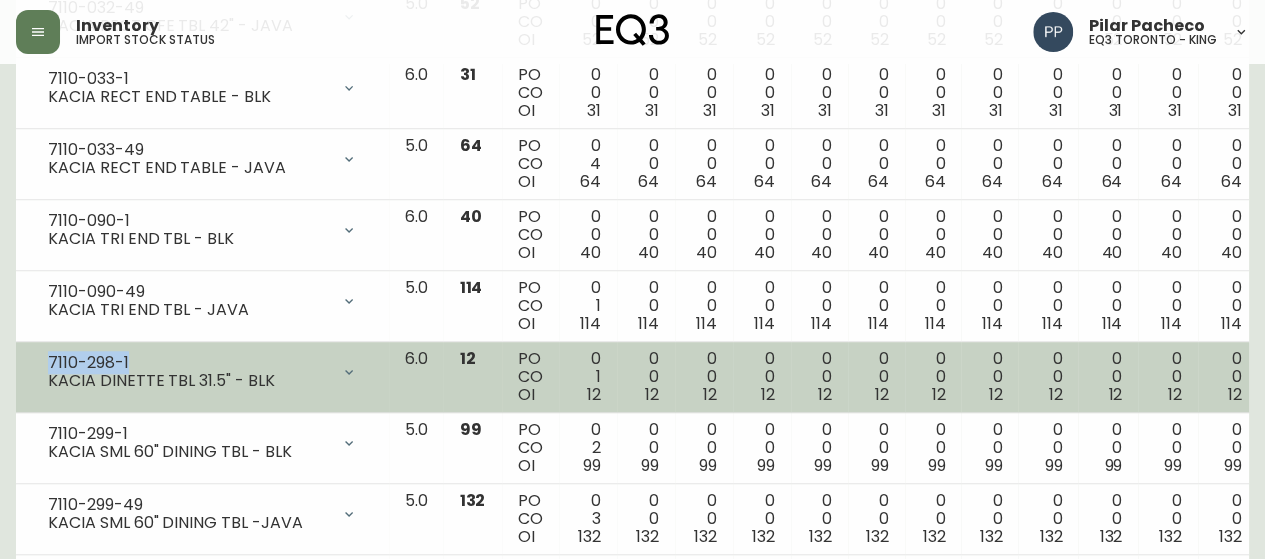 drag, startPoint x: 142, startPoint y: 359, endPoint x: 34, endPoint y: 359, distance: 108 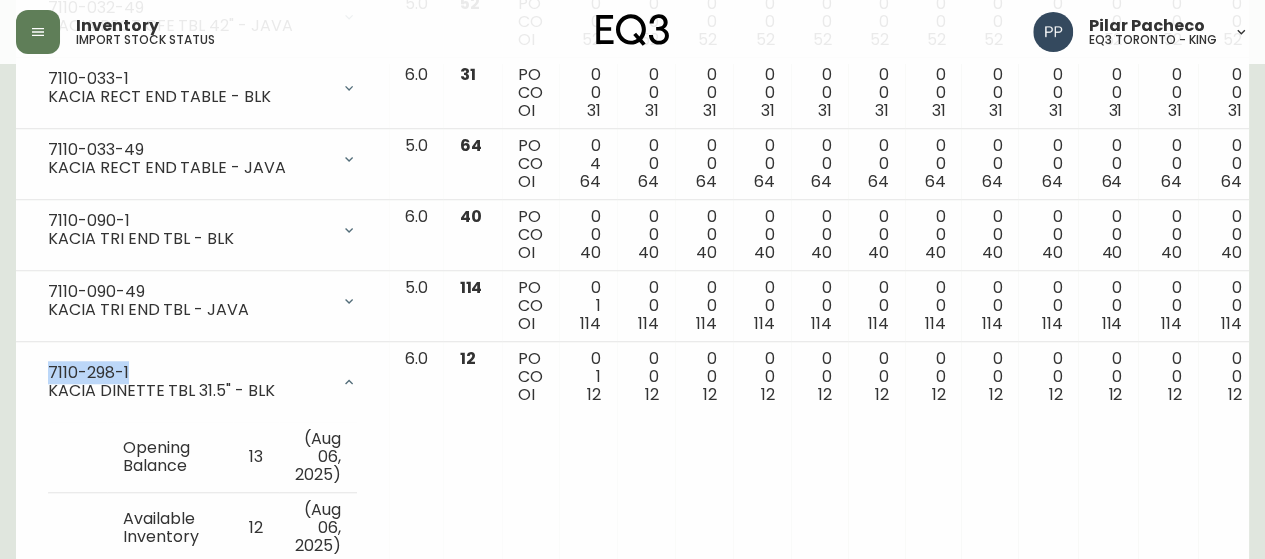 copy on "7110-298-1" 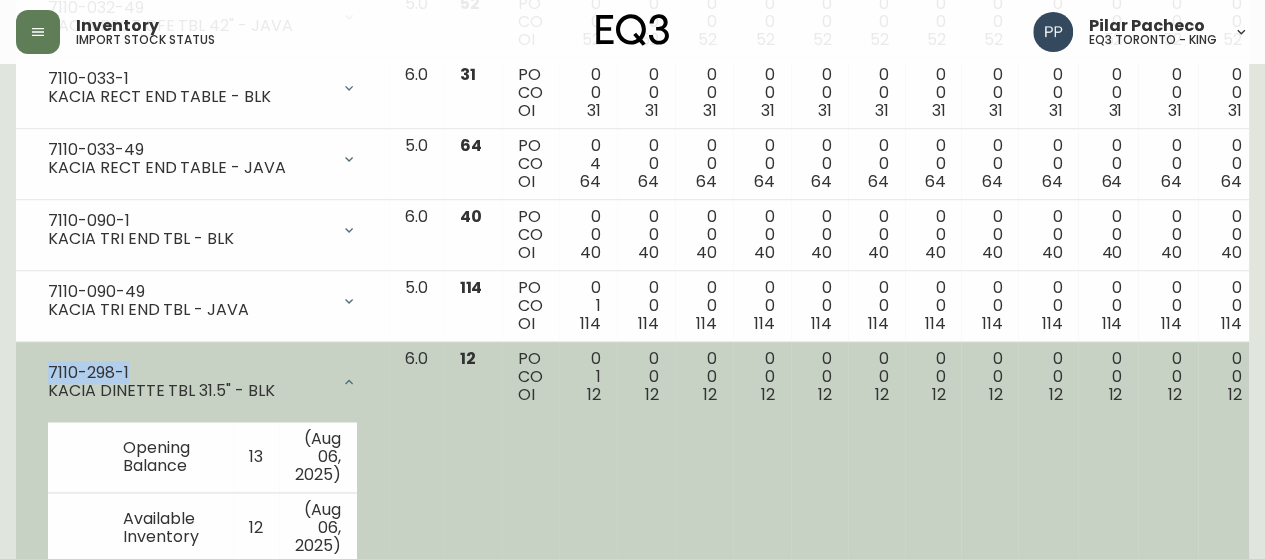 click 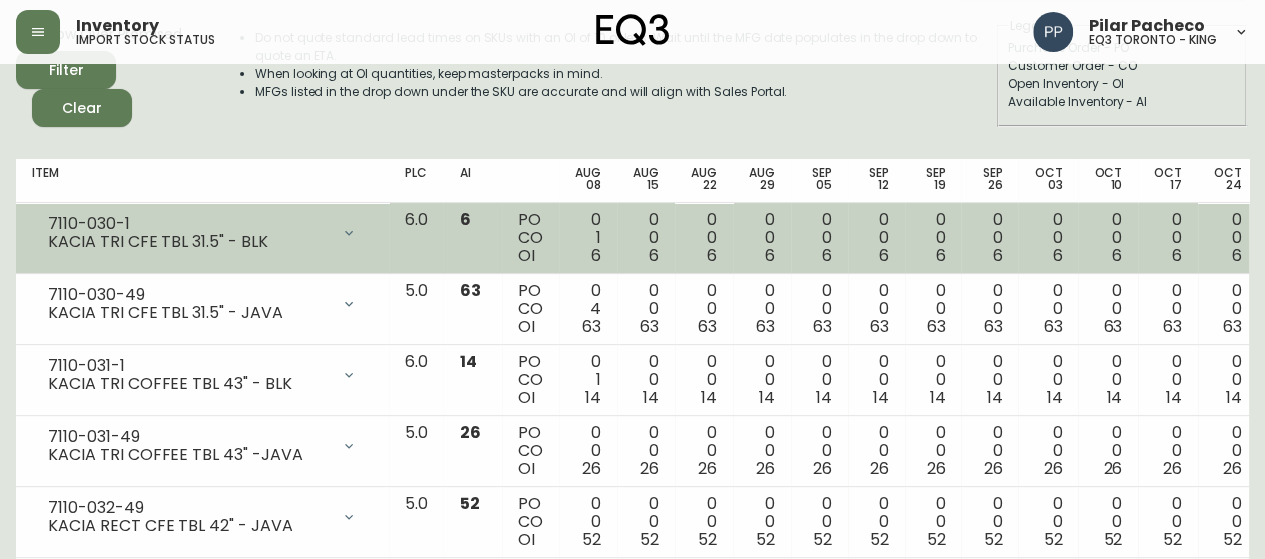 scroll, scrollTop: 0, scrollLeft: 0, axis: both 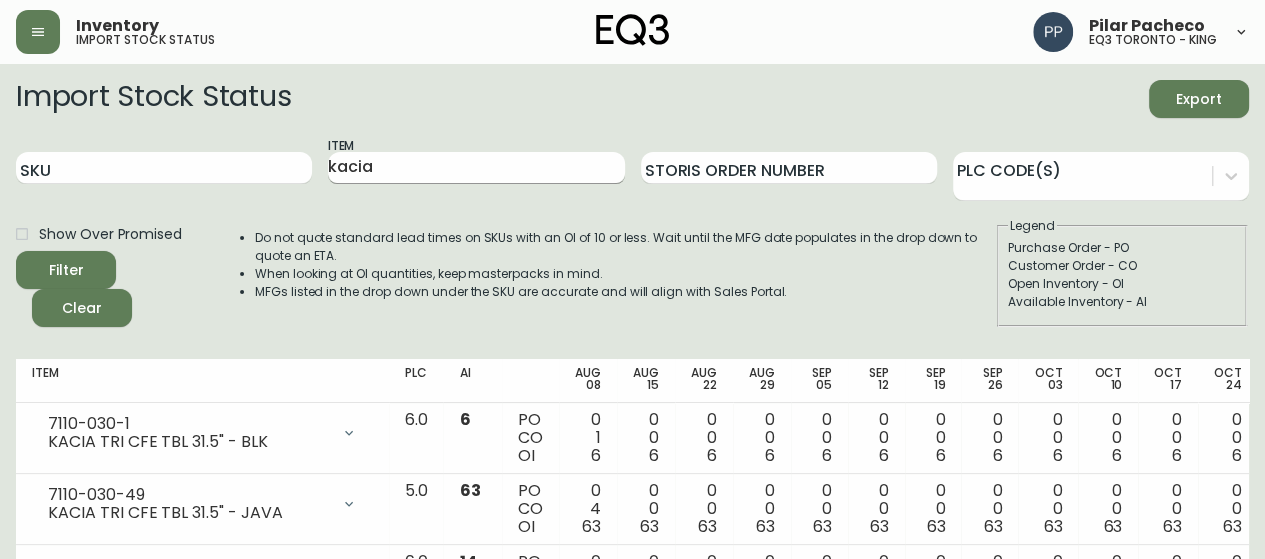 click on "kacia" at bounding box center (476, 168) 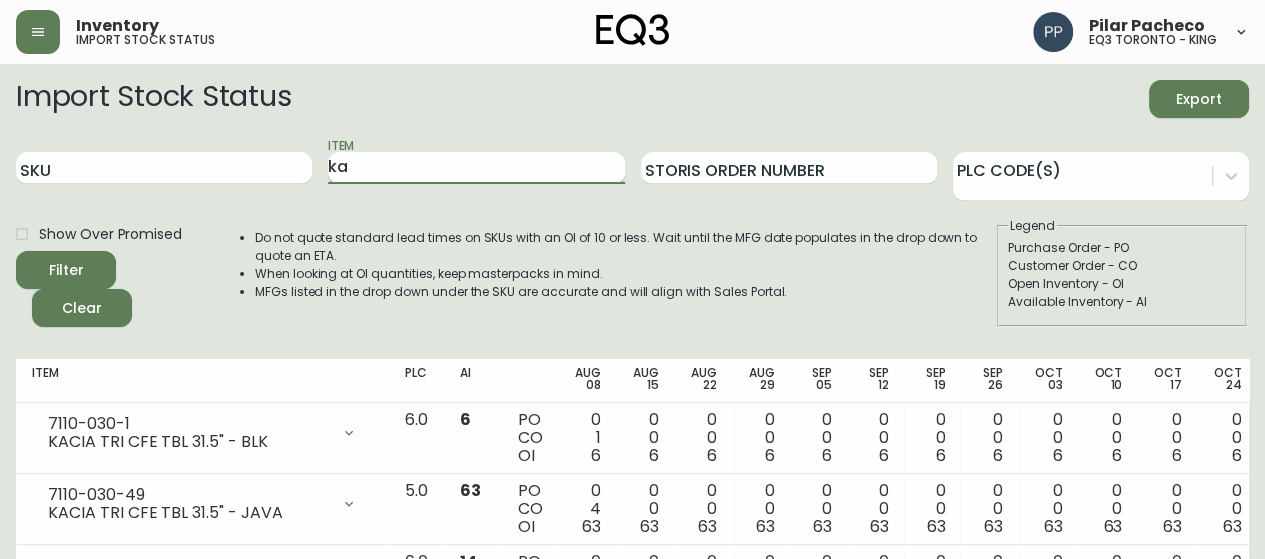type on "k" 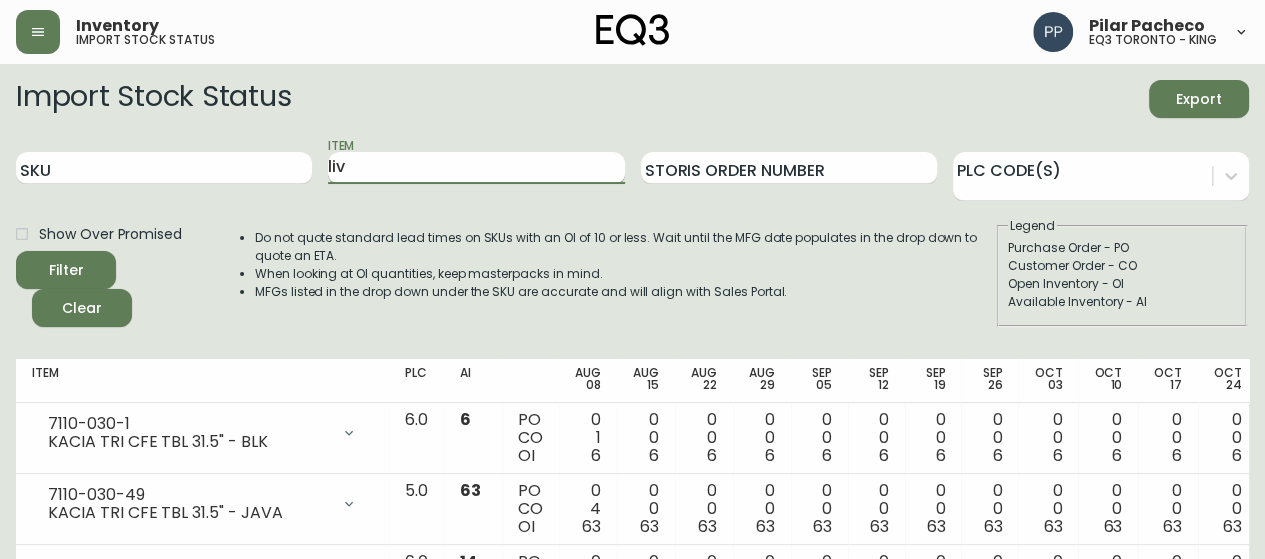 click on "Filter" at bounding box center (66, 270) 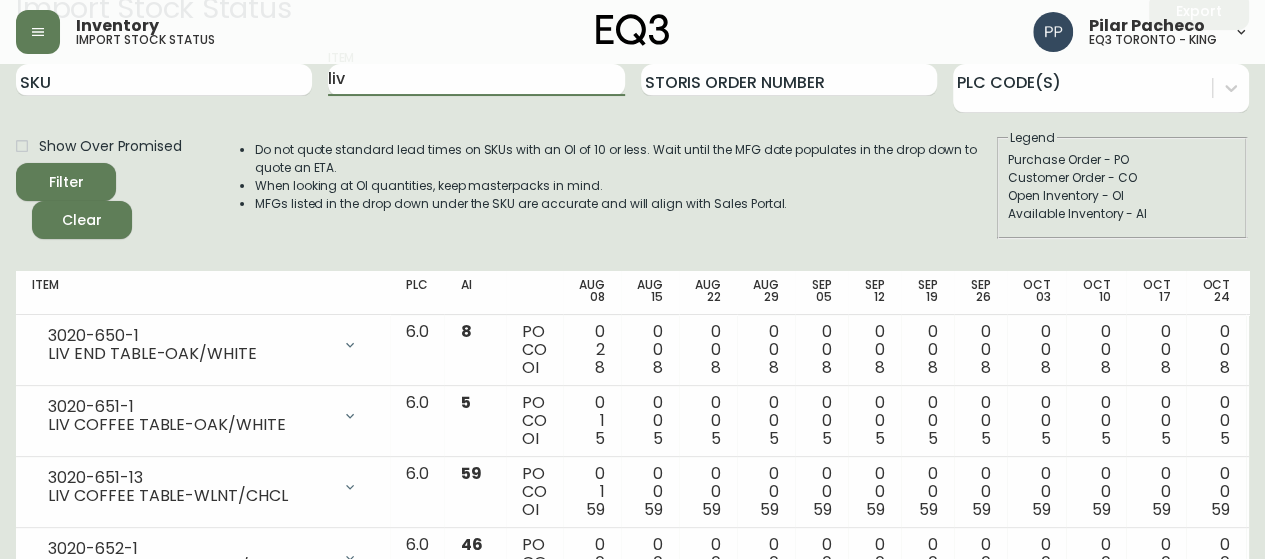 scroll, scrollTop: 0, scrollLeft: 0, axis: both 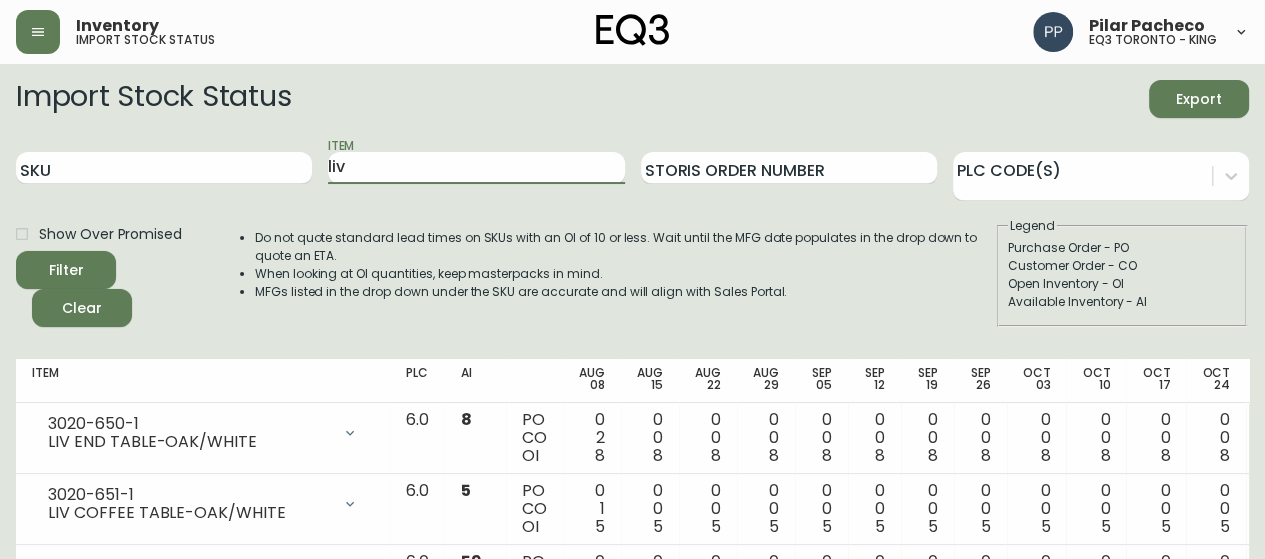 drag, startPoint x: 208, startPoint y: 159, endPoint x: 208, endPoint y: 125, distance: 34 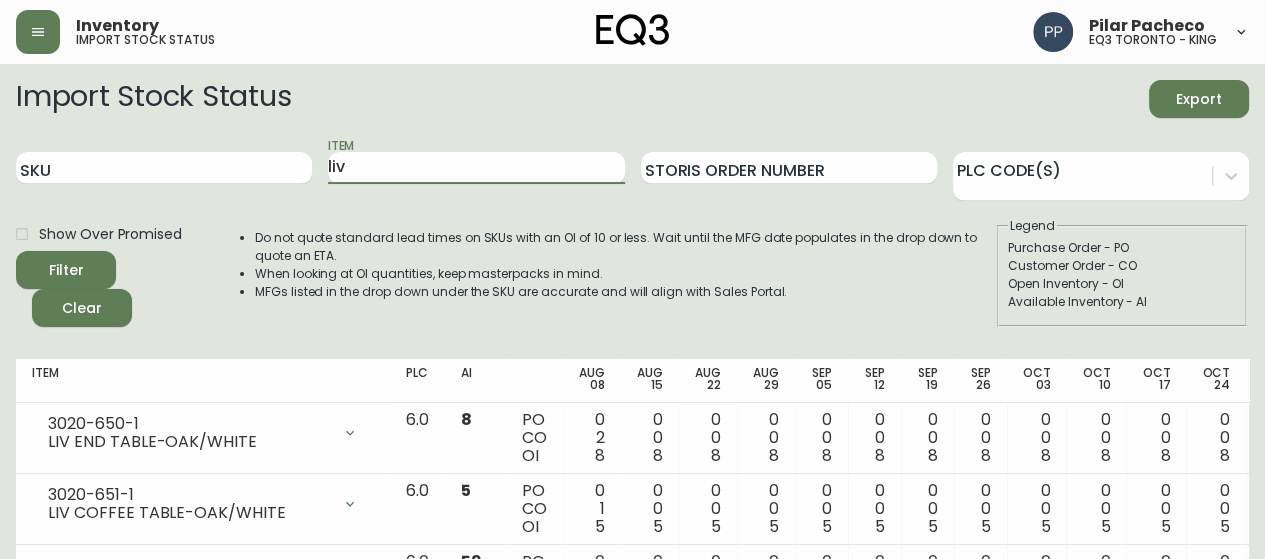 click on "SKU Item liv Storis Order Number PLC Code(s)" at bounding box center [632, 168] 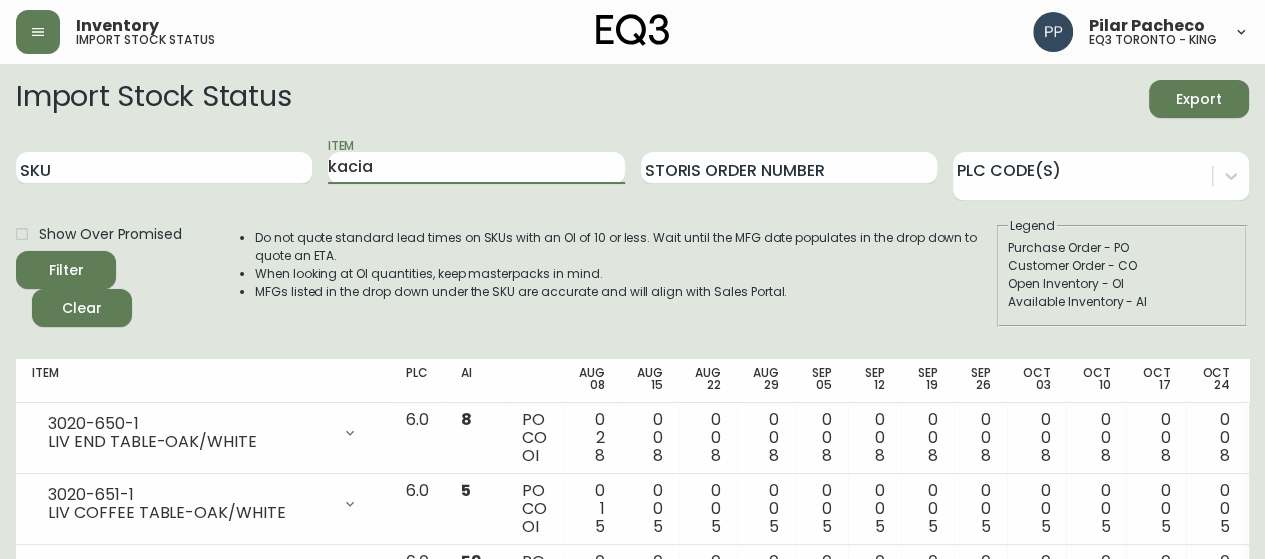 click on "Filter" at bounding box center [66, 270] 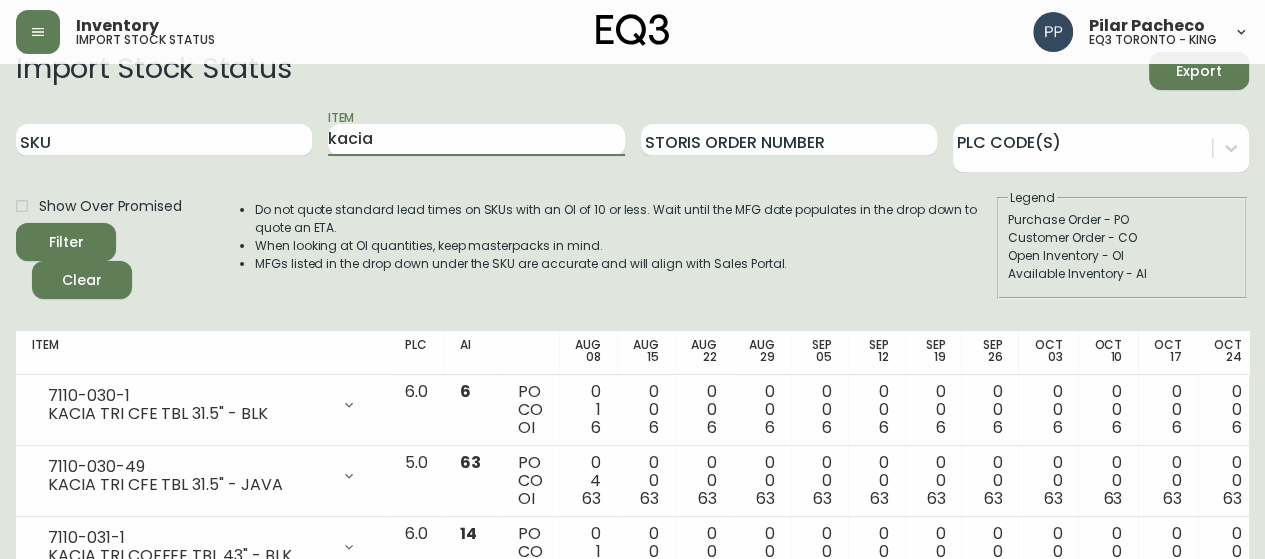 scroll, scrollTop: 0, scrollLeft: 0, axis: both 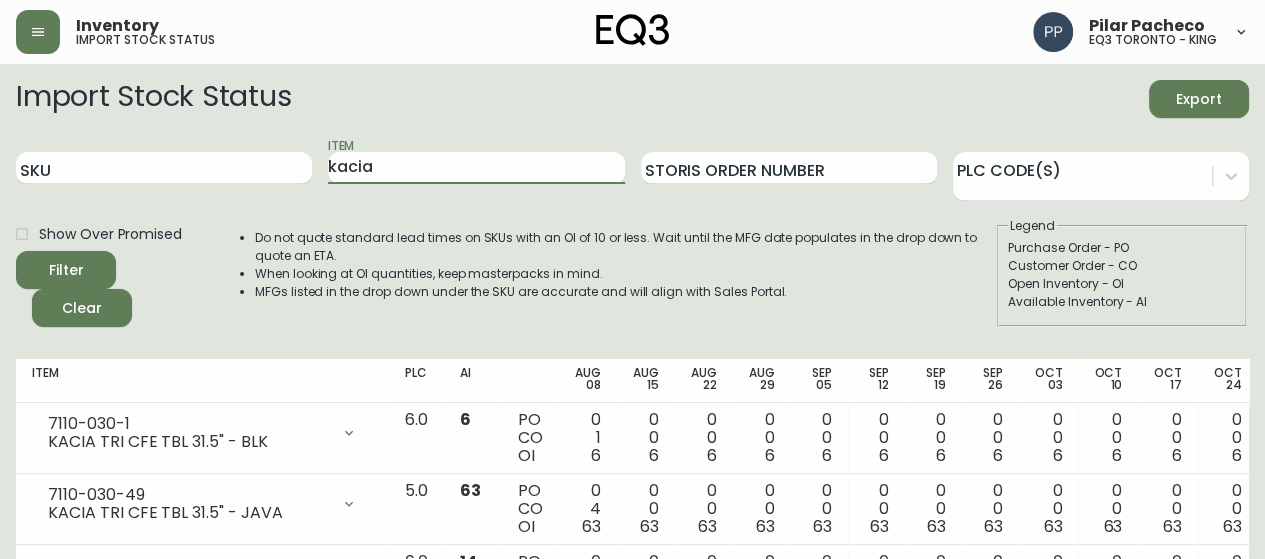 drag, startPoint x: 304, startPoint y: 177, endPoint x: 262, endPoint y: 123, distance: 68.41052 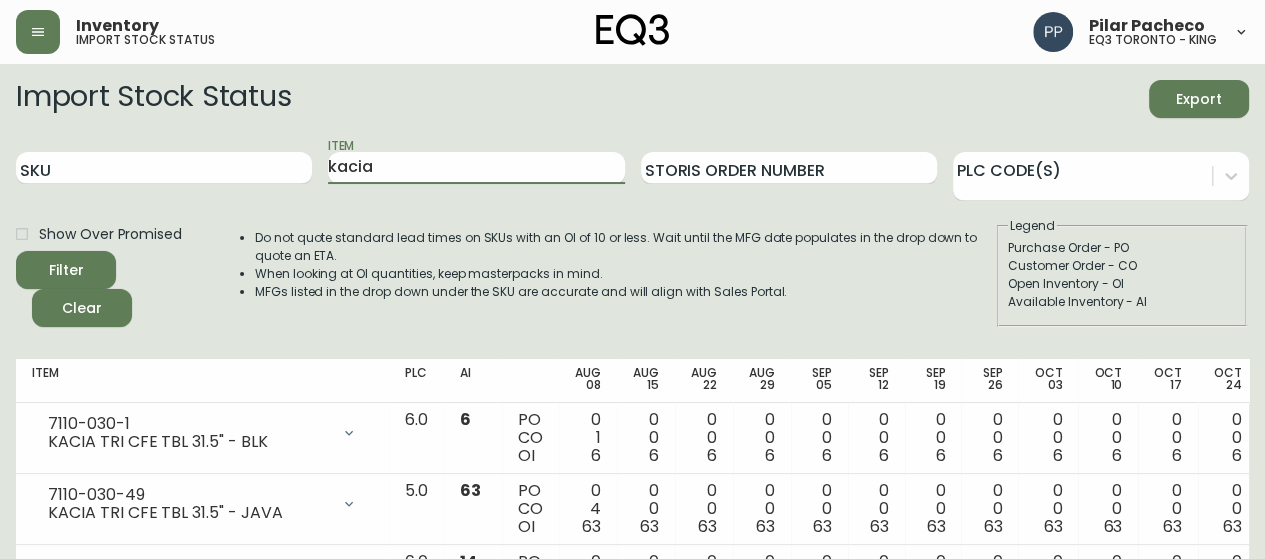 click on "SKU Item kacia Storis Order Number PLC Code(s)" at bounding box center (632, 168) 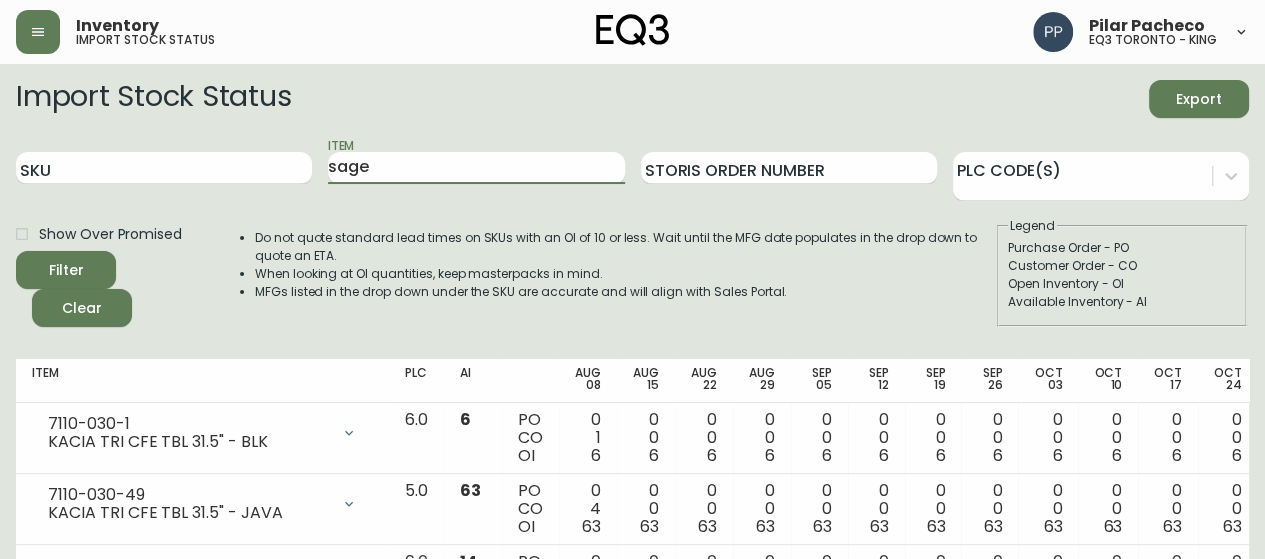 click on "Filter" at bounding box center [66, 270] 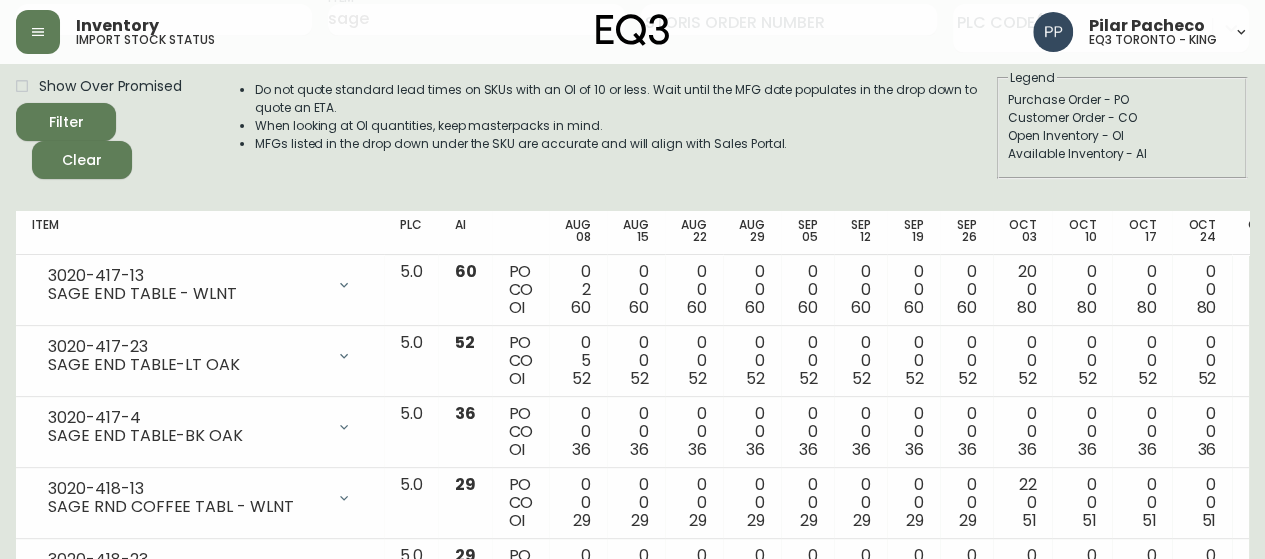 scroll, scrollTop: 0, scrollLeft: 0, axis: both 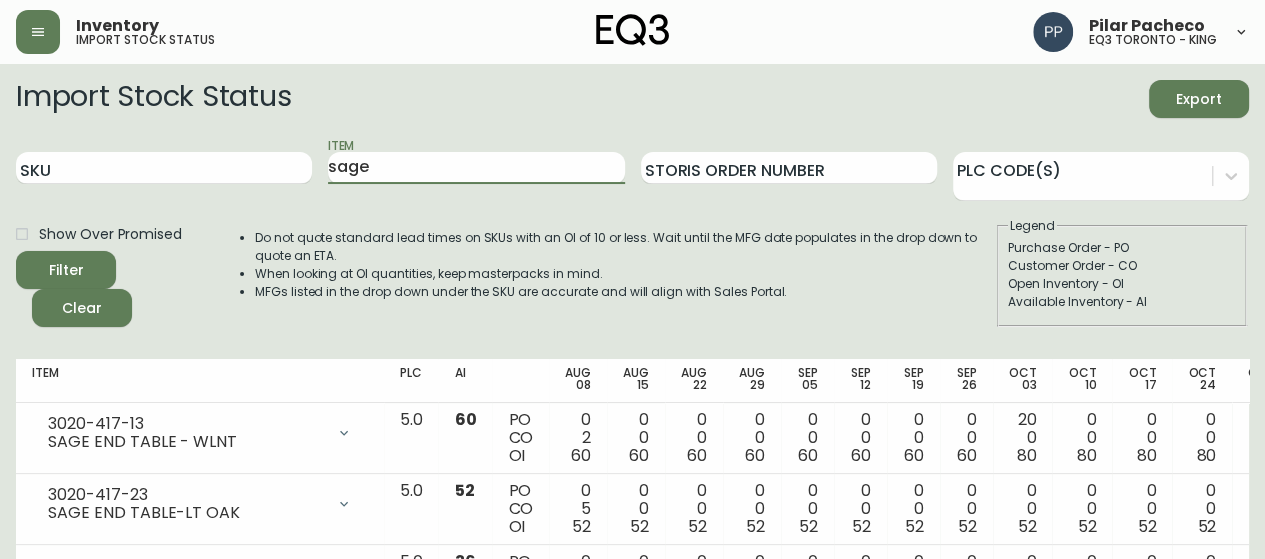 click on "SKU Item sage Storis Order Number PLC Code(s)" at bounding box center (632, 168) 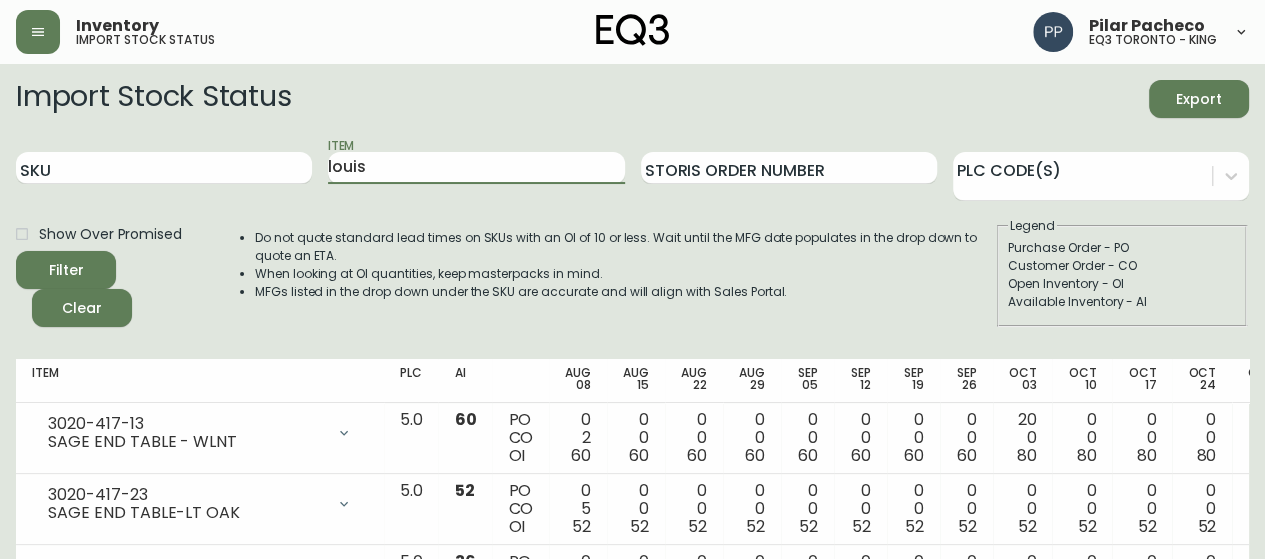 click on "Filter" at bounding box center (66, 270) 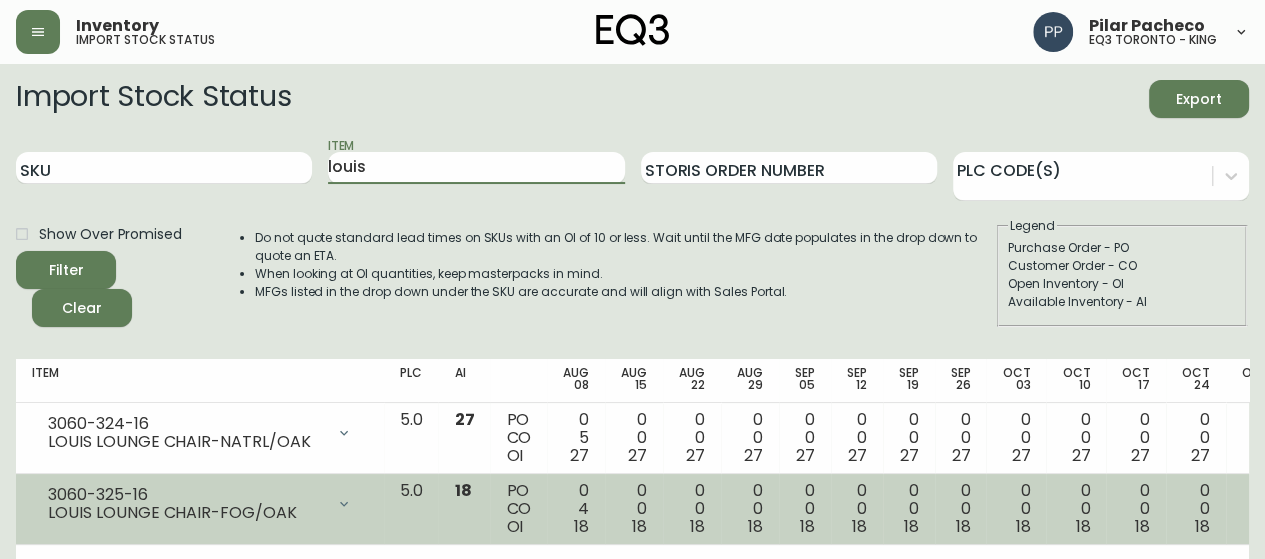 scroll, scrollTop: 44, scrollLeft: 0, axis: vertical 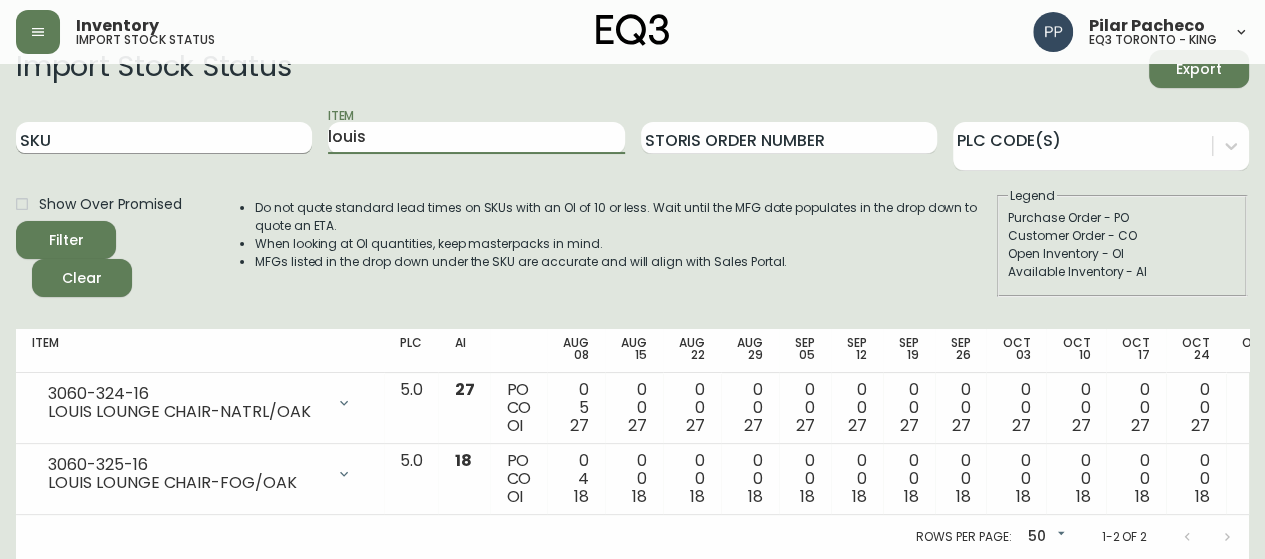 click on "SKU Item louis Storis Order Number PLC Code(s)" at bounding box center [632, 138] 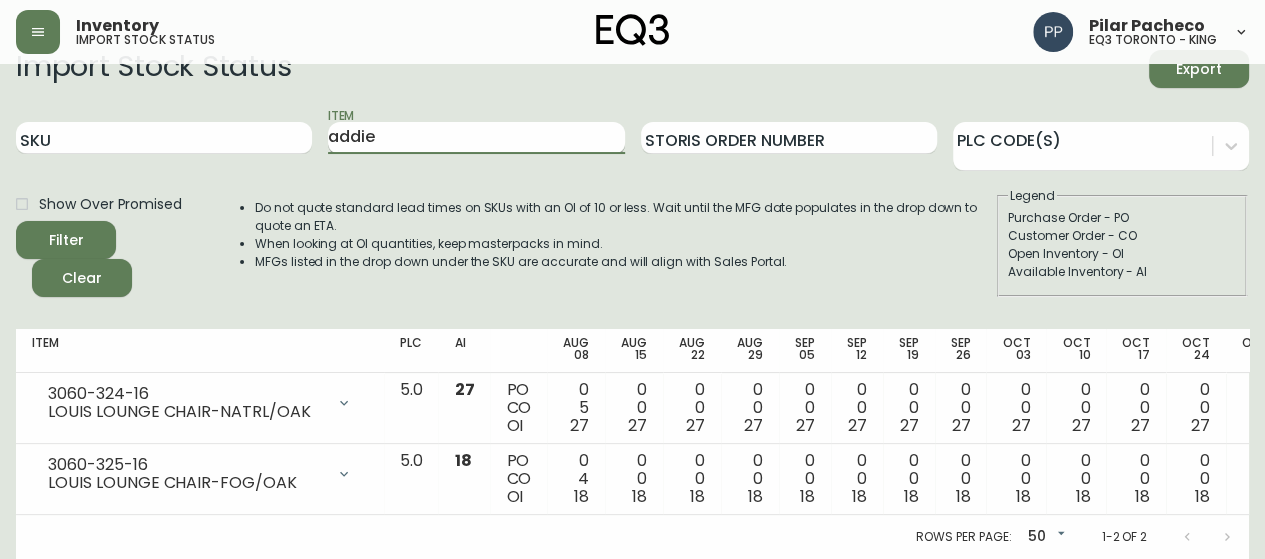 click on "Filter" at bounding box center (66, 240) 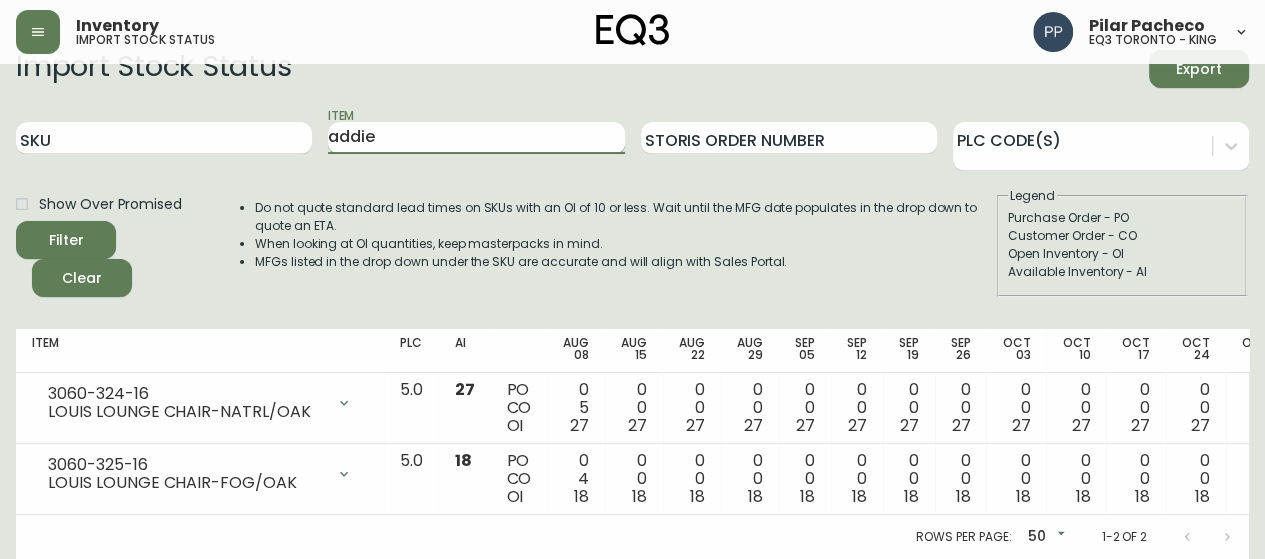 scroll, scrollTop: 0, scrollLeft: 0, axis: both 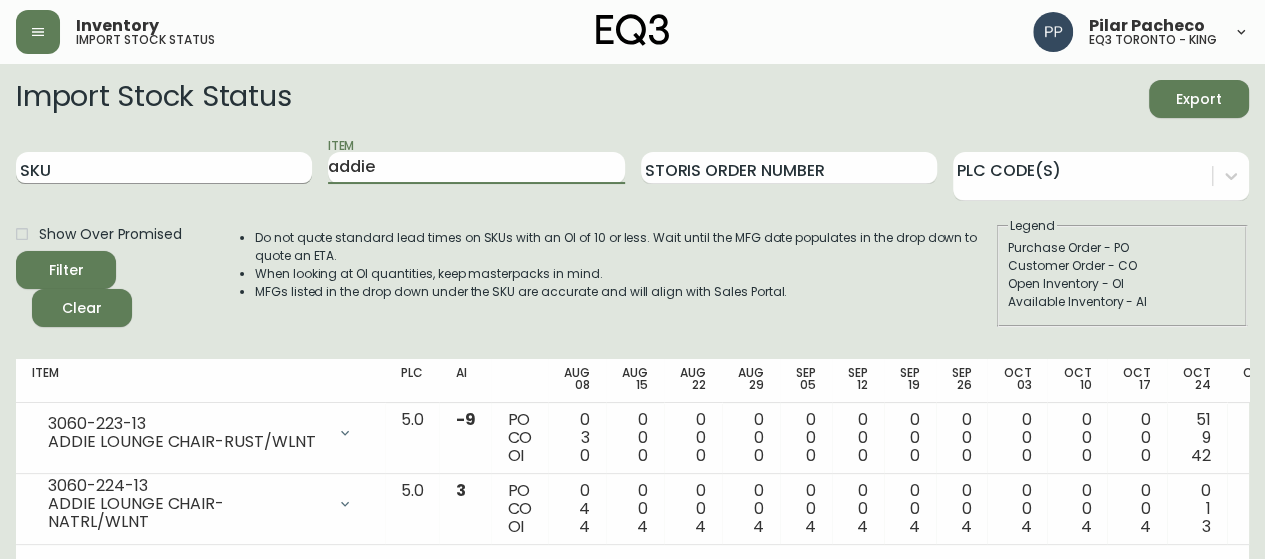 drag, startPoint x: 408, startPoint y: 176, endPoint x: 292, endPoint y: 177, distance: 116.00431 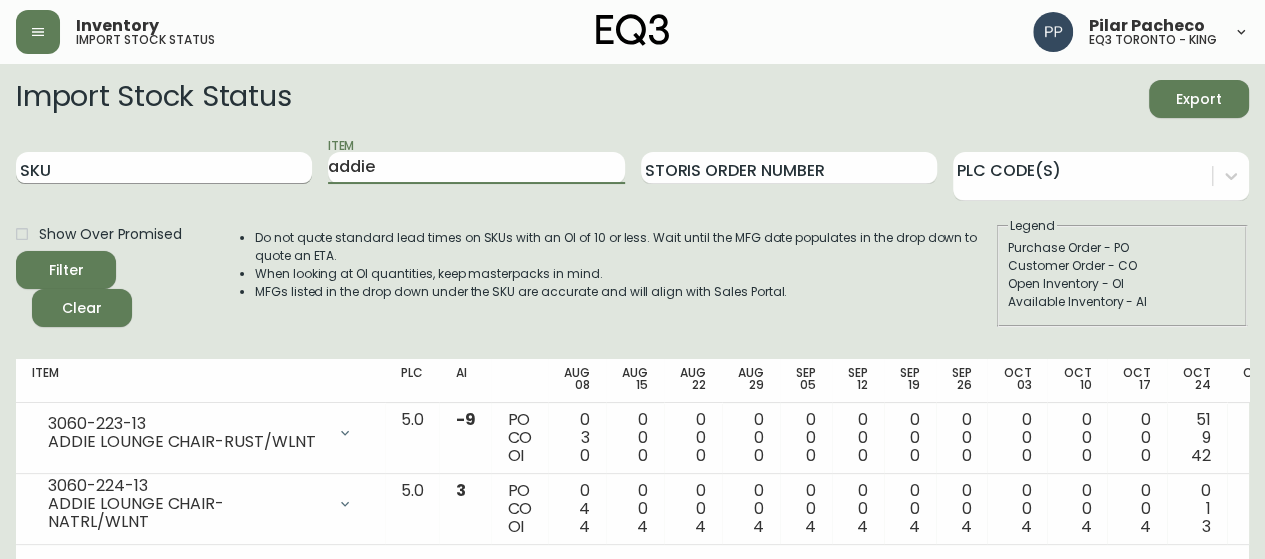 click on "SKU Item addie Storis Order Number PLC Code(s)" at bounding box center [632, 168] 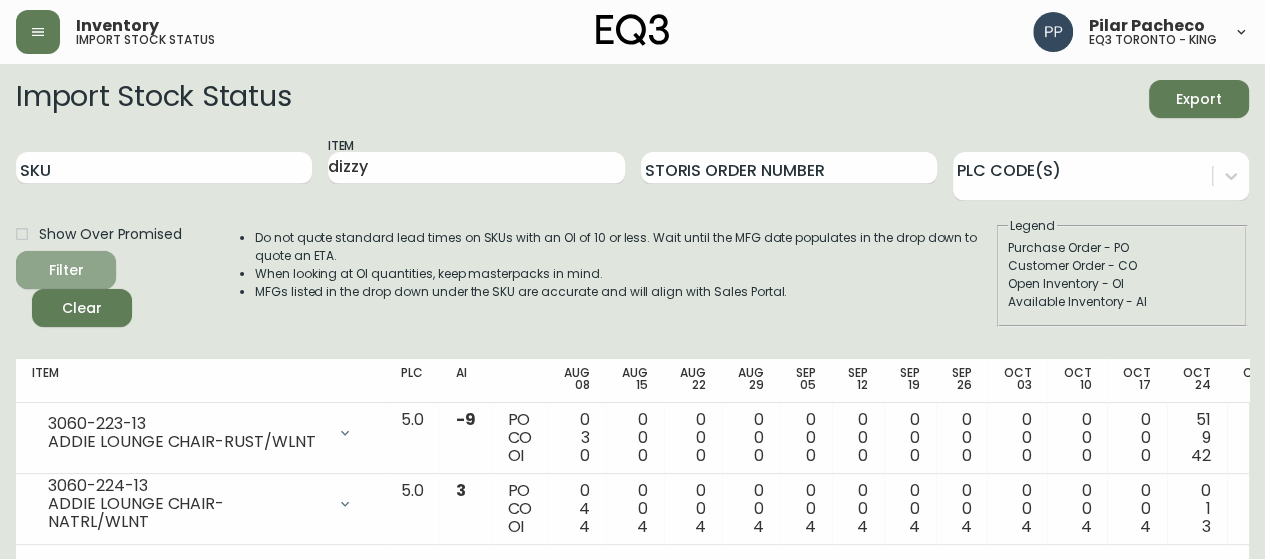 click on "Filter" at bounding box center (66, 270) 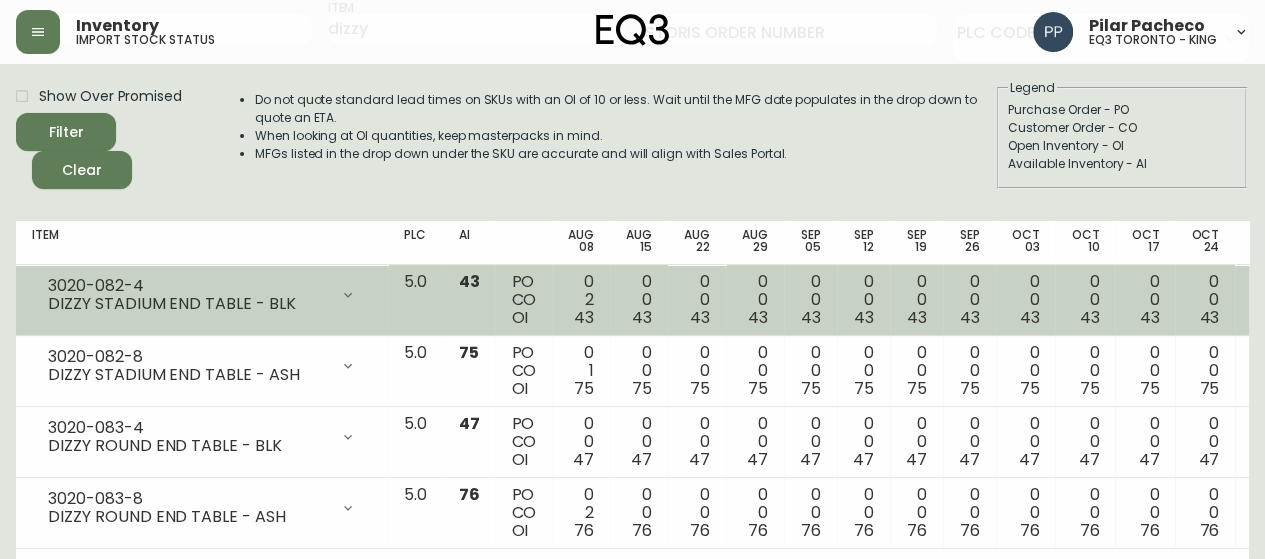 scroll, scrollTop: 0, scrollLeft: 0, axis: both 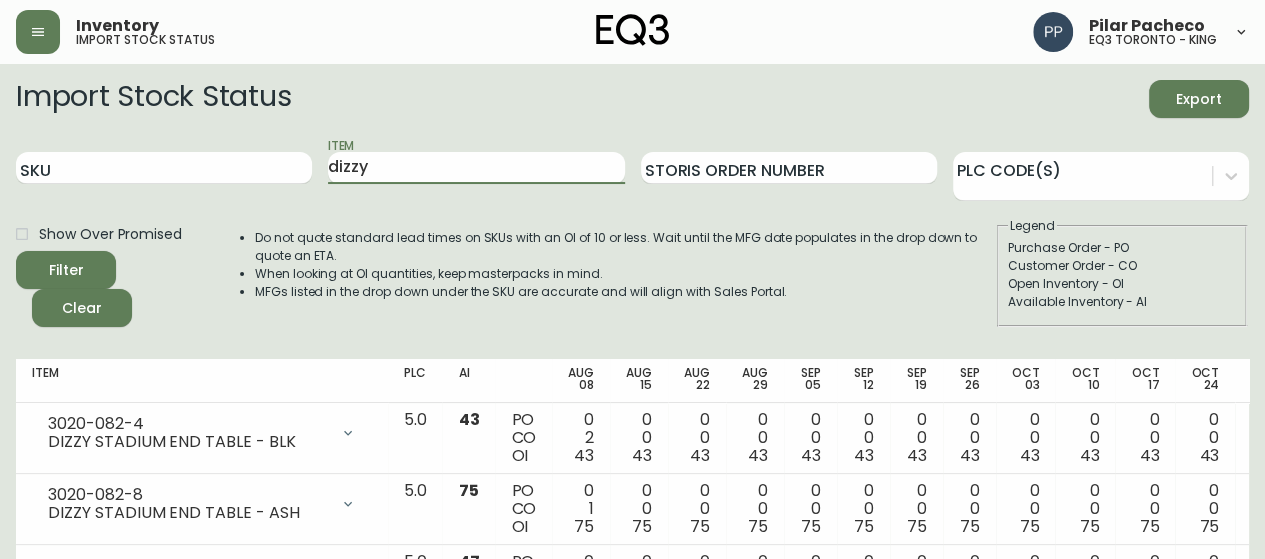 drag, startPoint x: 398, startPoint y: 174, endPoint x: 290, endPoint y: 193, distance: 109.65856 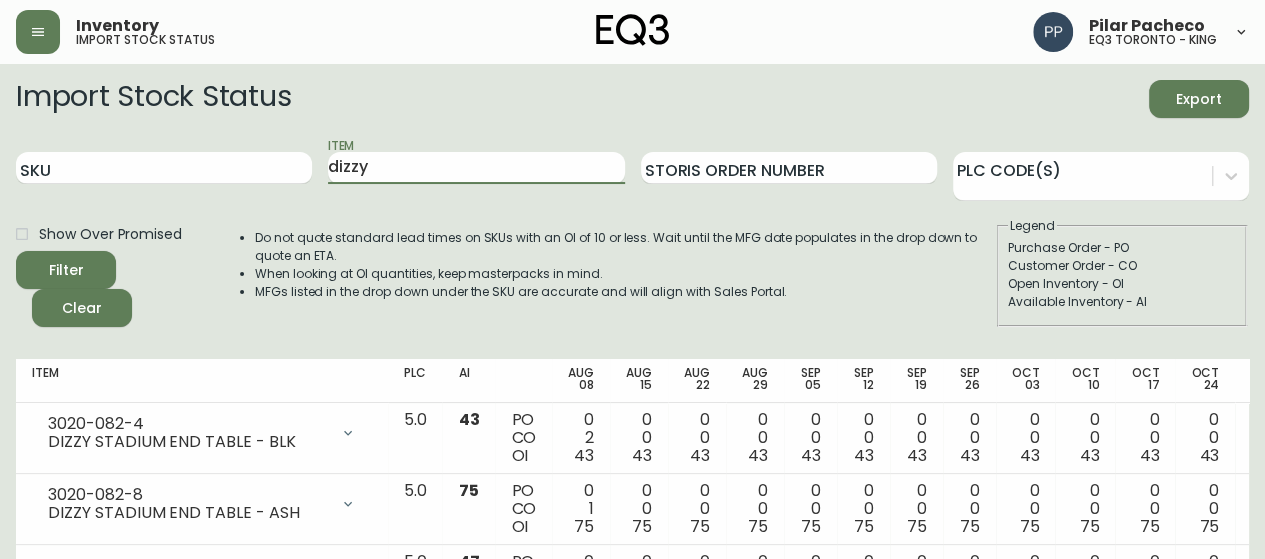 click on "SKU Item dizzy Storis Order Number PLC Code(s)" at bounding box center [632, 168] 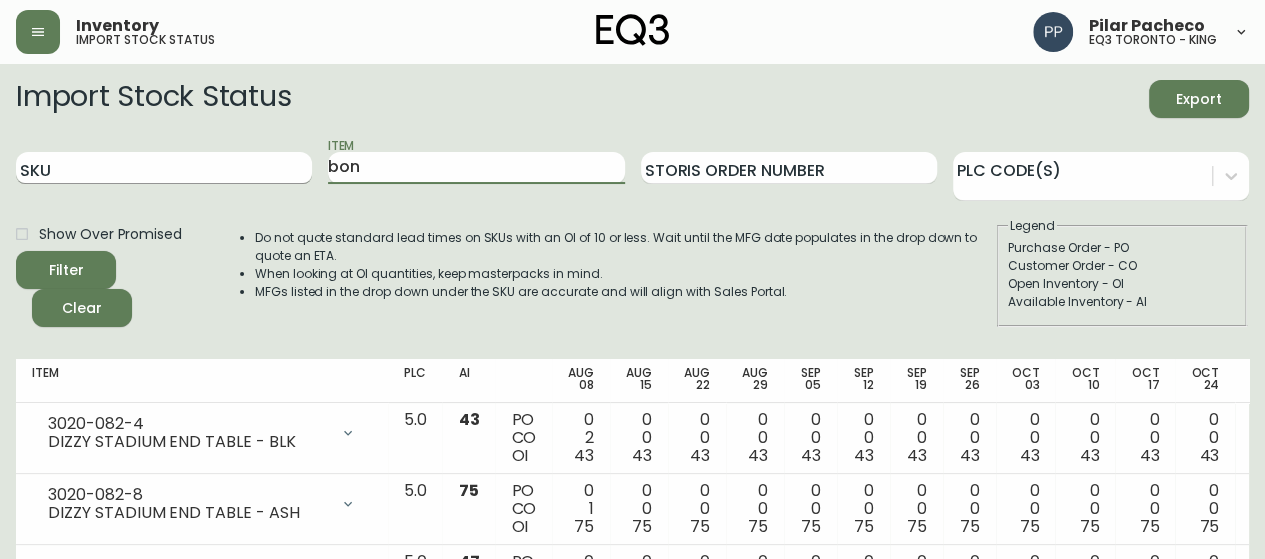 click on "Filter" at bounding box center [66, 270] 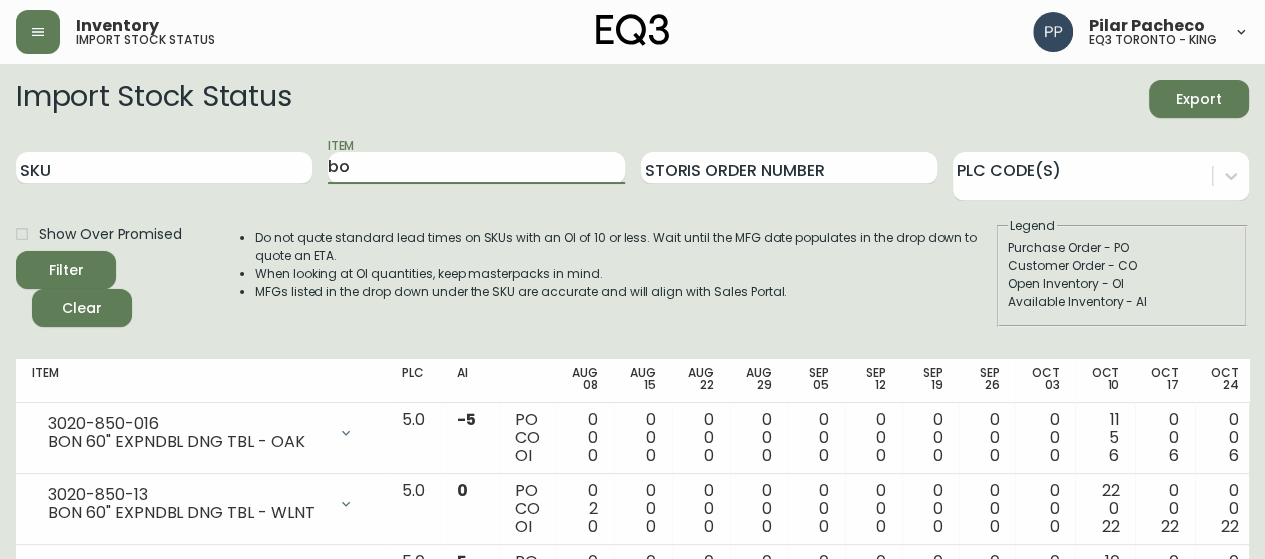 type on "b" 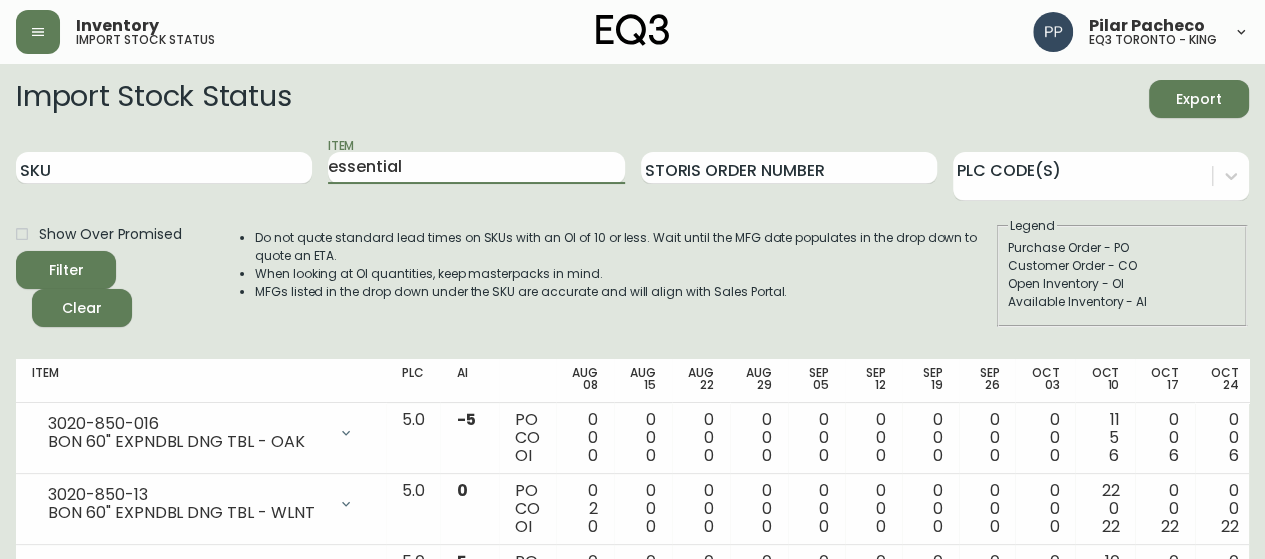 click on "Filter" at bounding box center (66, 270) 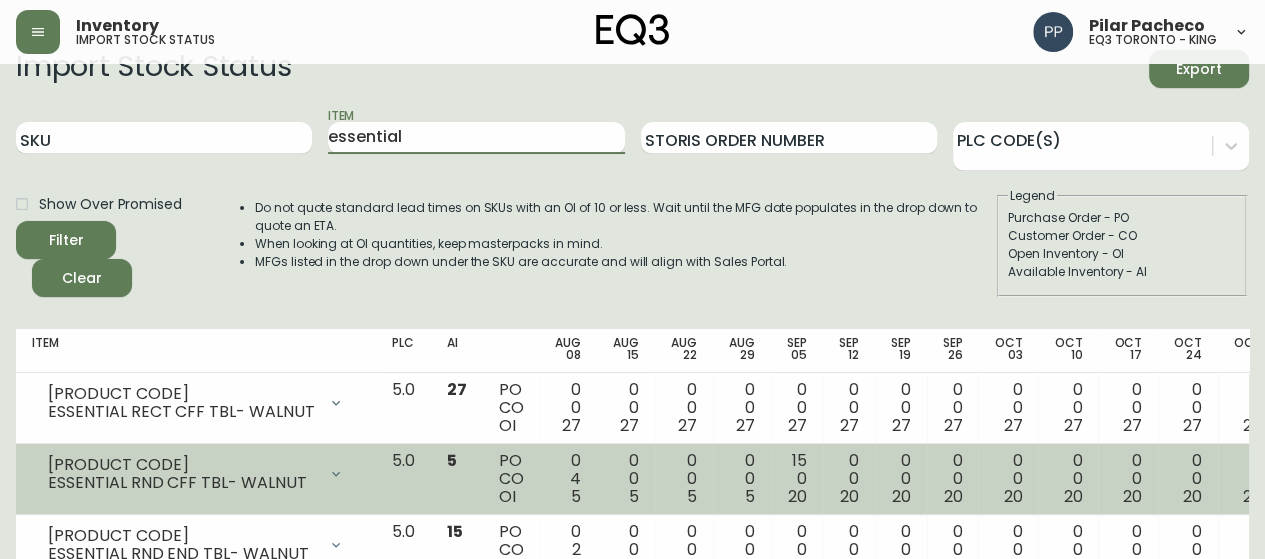 scroll, scrollTop: 0, scrollLeft: 0, axis: both 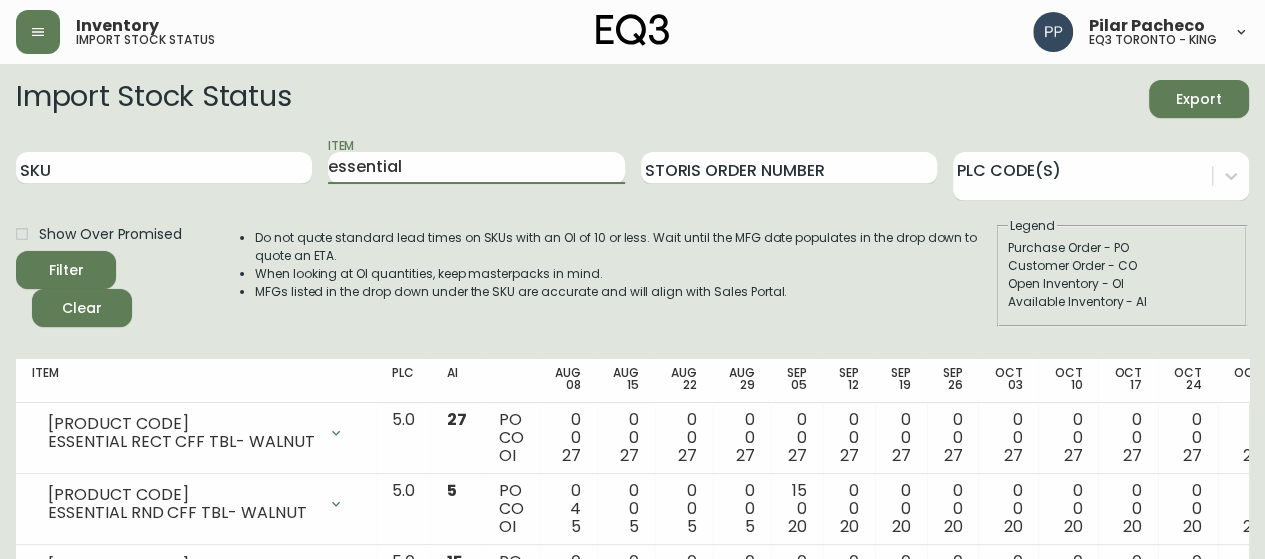 drag, startPoint x: 473, startPoint y: 171, endPoint x: 304, endPoint y: 200, distance: 171.47011 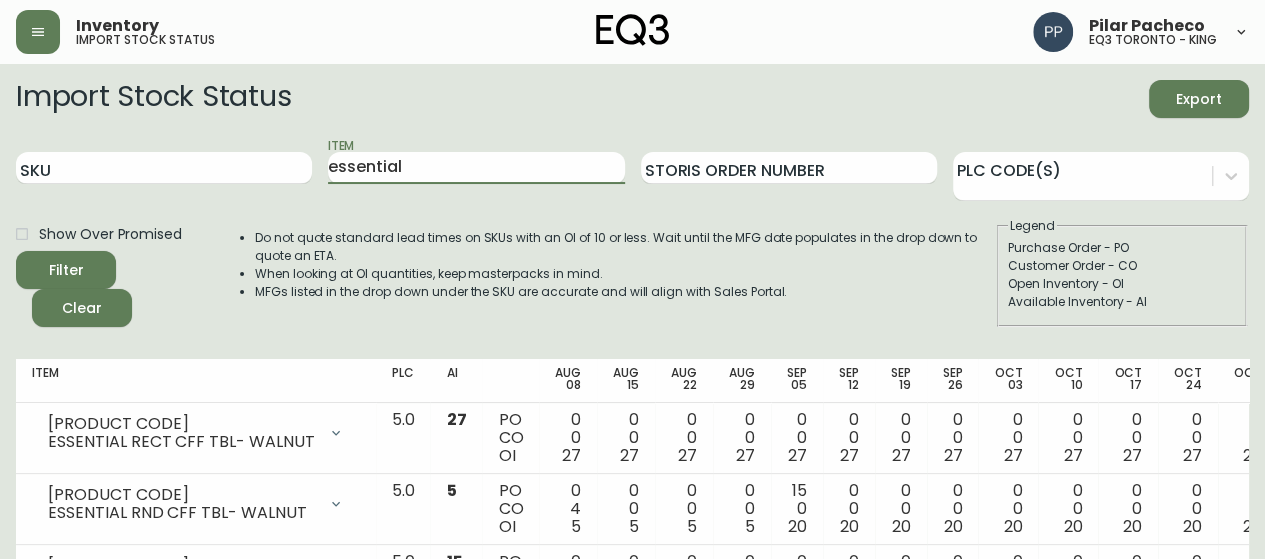 click on "Import Stock Status Export SKU Item essential Storis Order Number PLC Code(s) Show Over Promised Filter Clear Do not quote standard lead times on SKUs with an OI of 10 or less. Wait until the MFG date populates in the drop down to quote an ETA. When looking at OI quantities, keep masterpacks in mind. MFGs listed in the drop down under the SKU are accurate and will align with Sales Portal. Legend Purchase Order - PO Customer Order - CO Open Inventory - OI Available Inventory - AI" at bounding box center [632, 203] 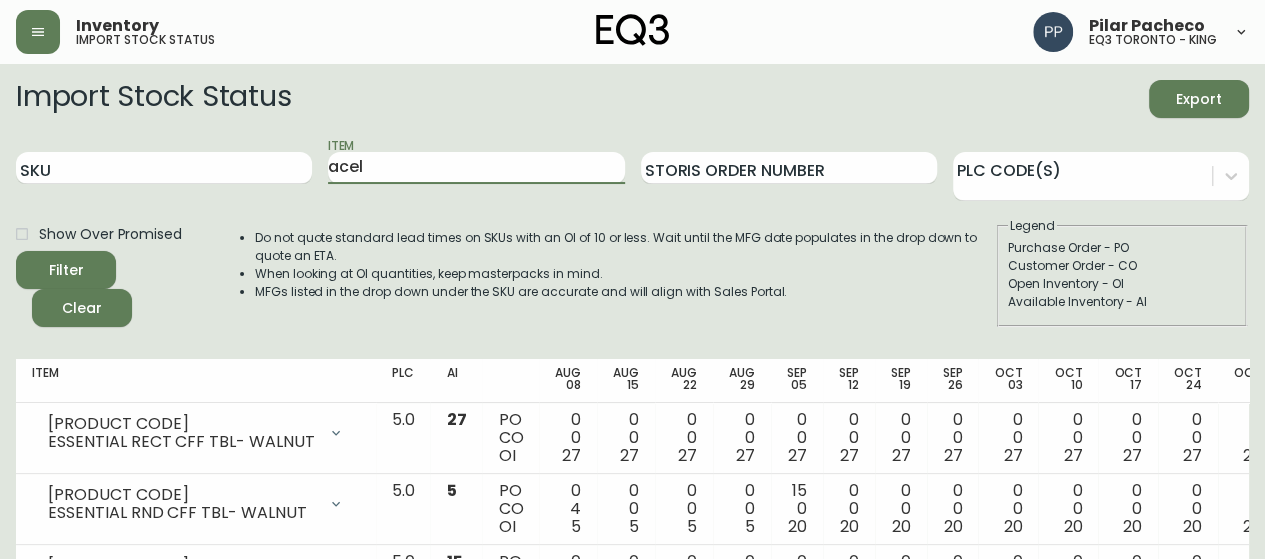 type on "acel" 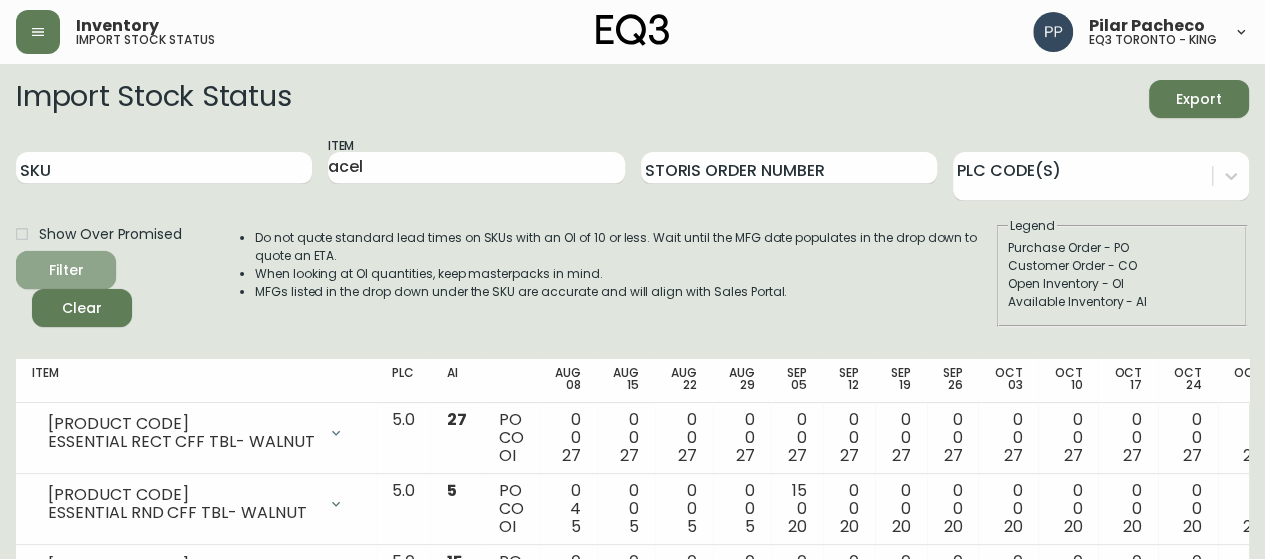 click on "Filter" at bounding box center [66, 270] 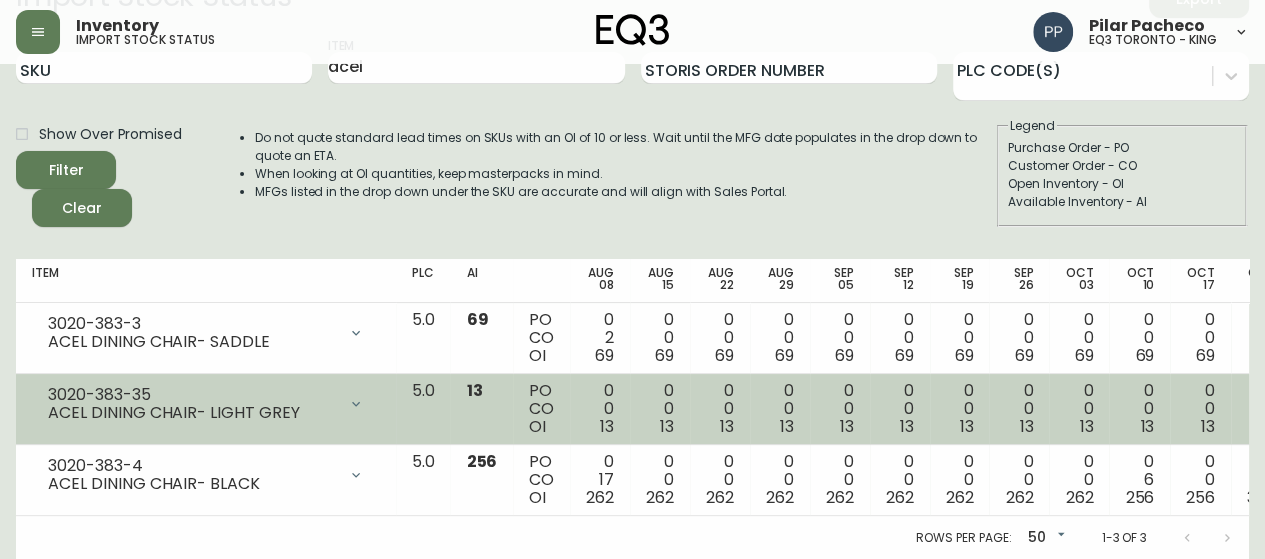 scroll, scrollTop: 0, scrollLeft: 0, axis: both 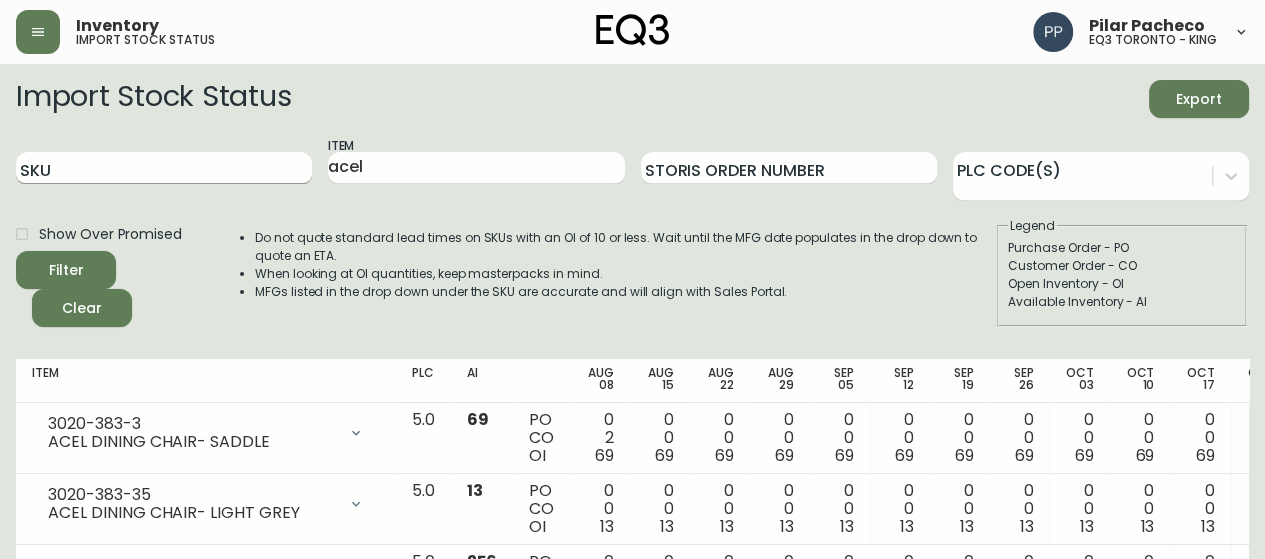 drag, startPoint x: 354, startPoint y: 171, endPoint x: 135, endPoint y: 173, distance: 219.00912 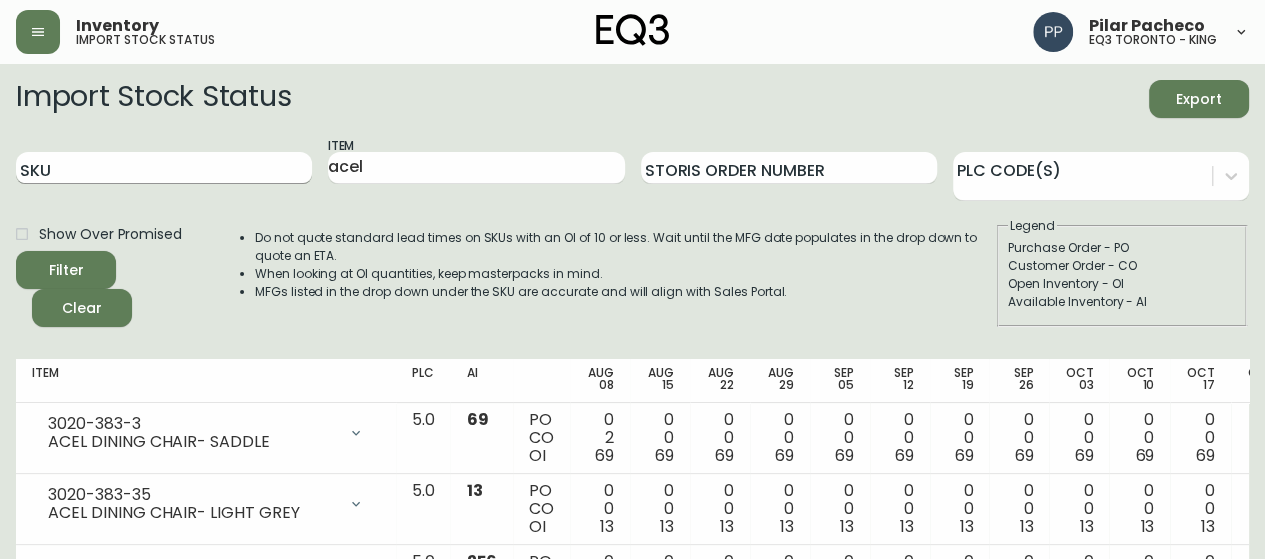 click on "SKU Item acel Storis Order Number PLC Code(s)" at bounding box center (632, 168) 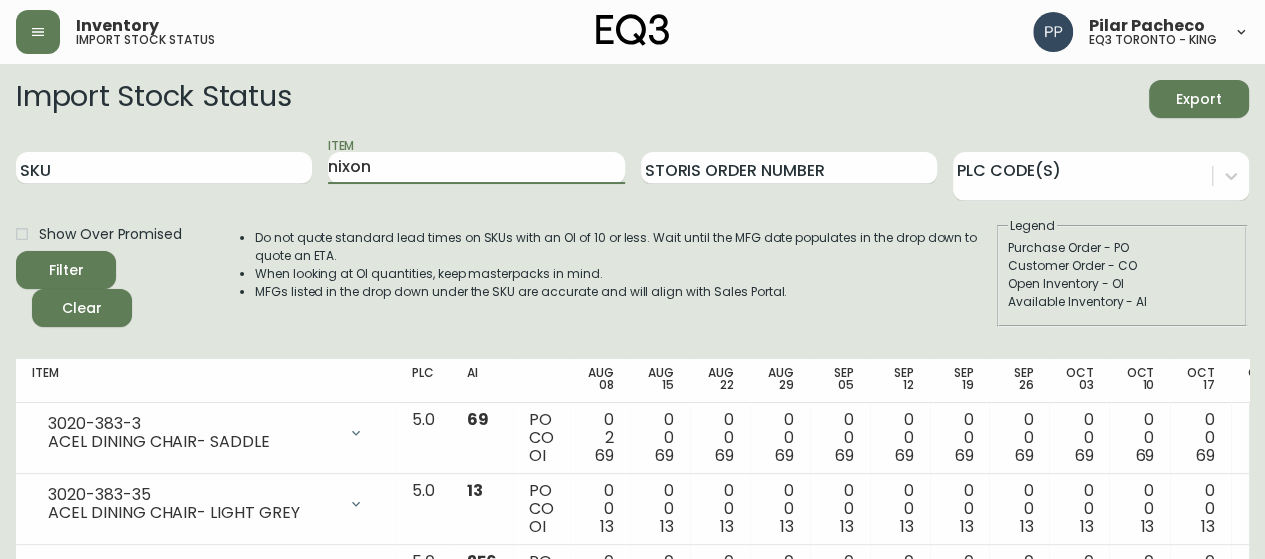 click on "Filter" at bounding box center (66, 270) 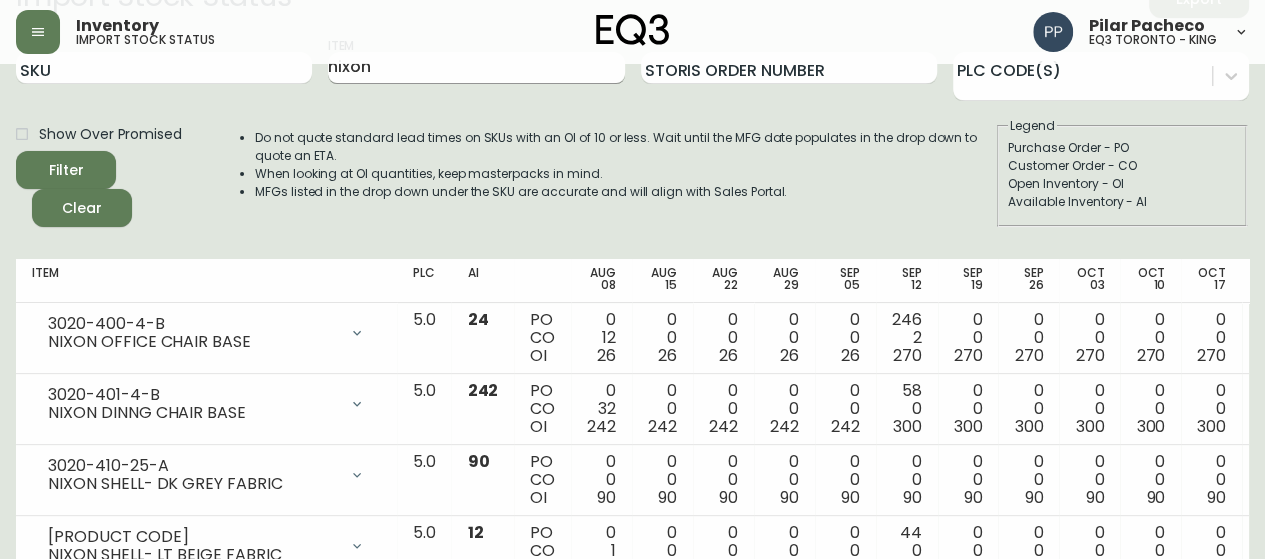 scroll, scrollTop: 0, scrollLeft: 0, axis: both 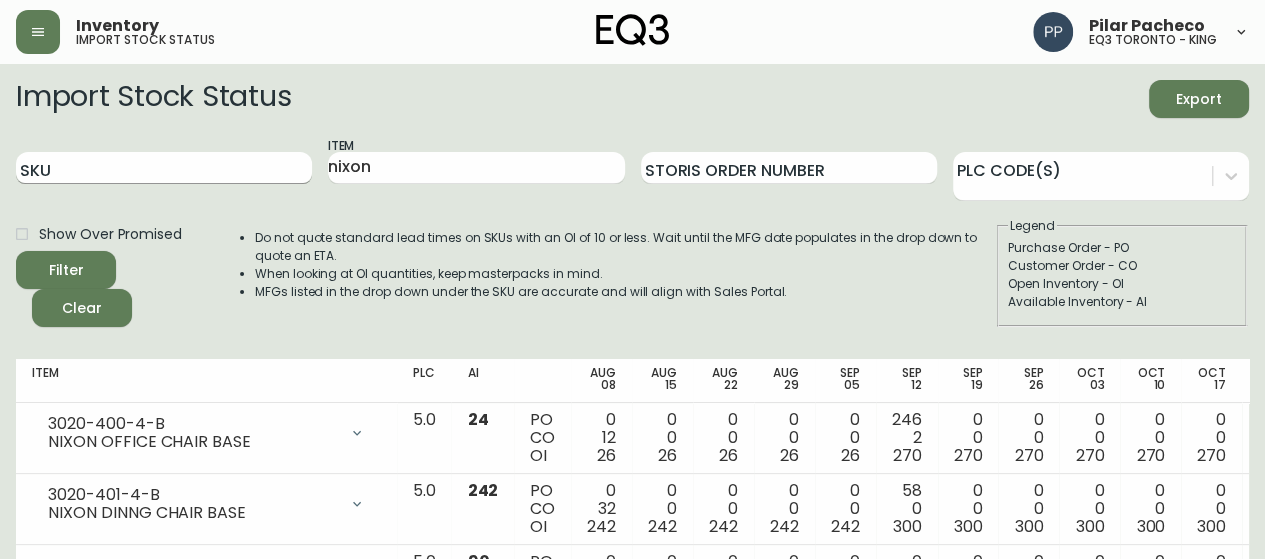 drag, startPoint x: 390, startPoint y: 164, endPoint x: 246, endPoint y: 166, distance: 144.01389 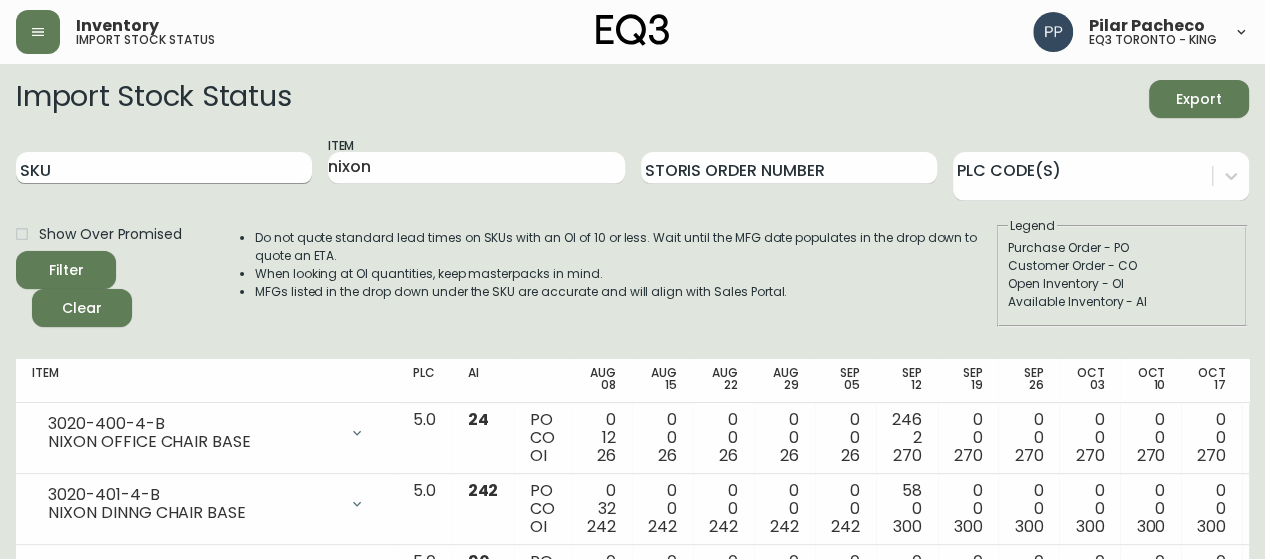 click on "SKU Item nixon Storis Order Number PLC Code(s)" at bounding box center [632, 168] 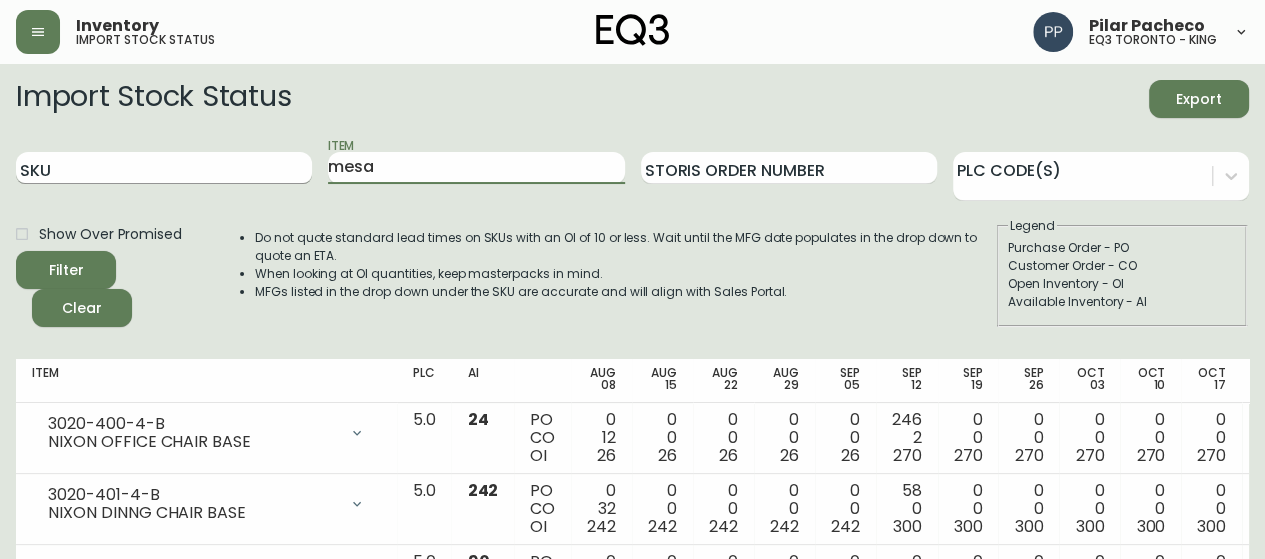 type on "mesa" 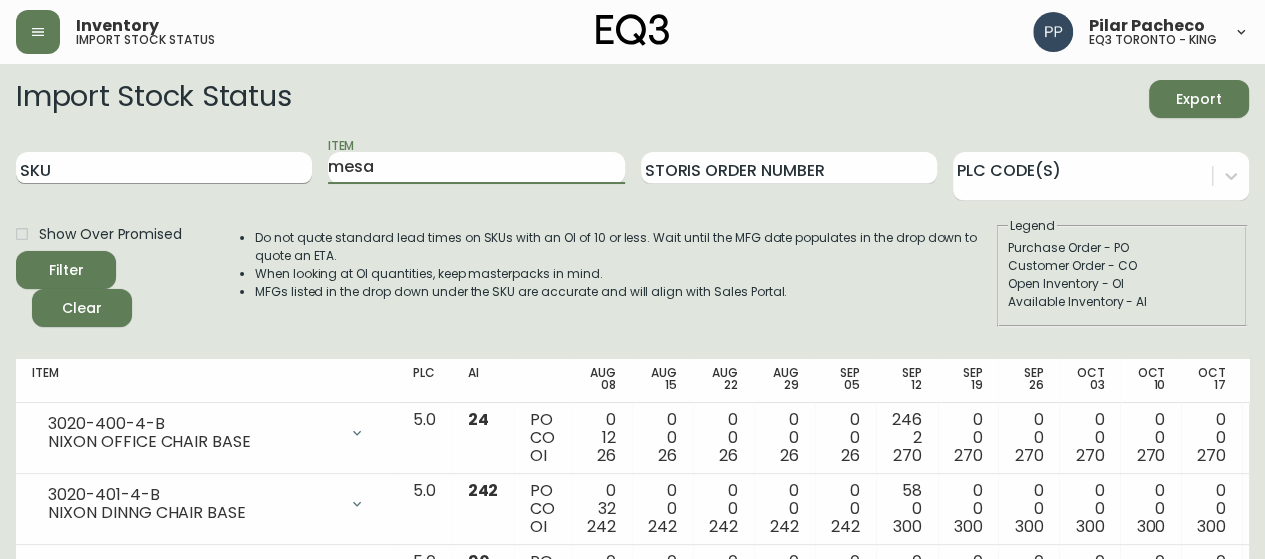 click on "Filter" at bounding box center (66, 270) 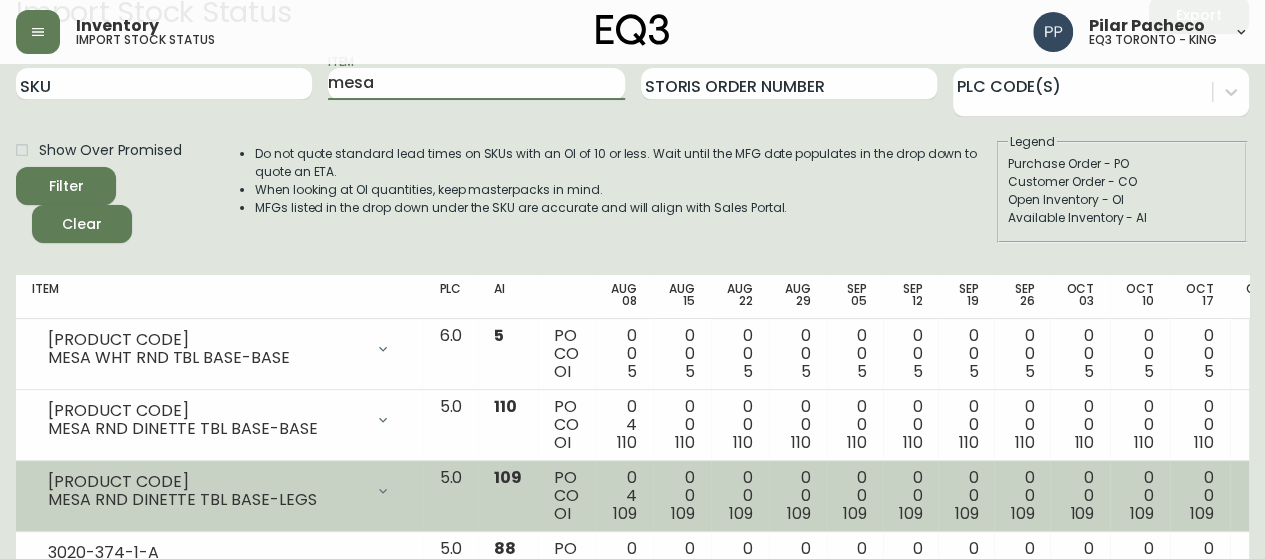 scroll, scrollTop: 0, scrollLeft: 0, axis: both 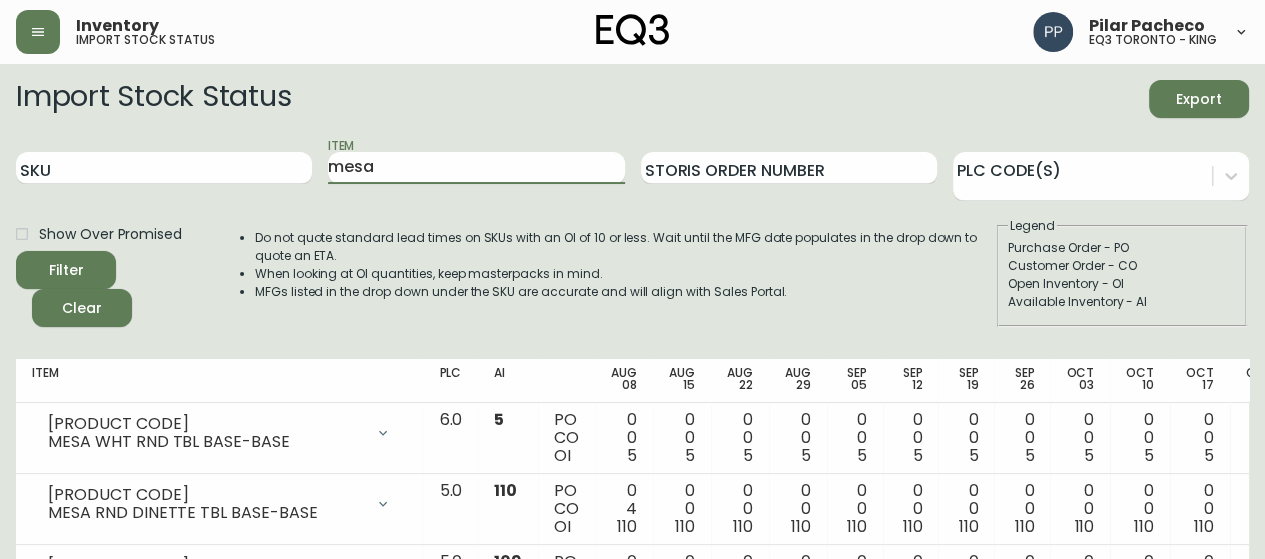 drag, startPoint x: 331, startPoint y: 174, endPoint x: 104, endPoint y: 219, distance: 231.41737 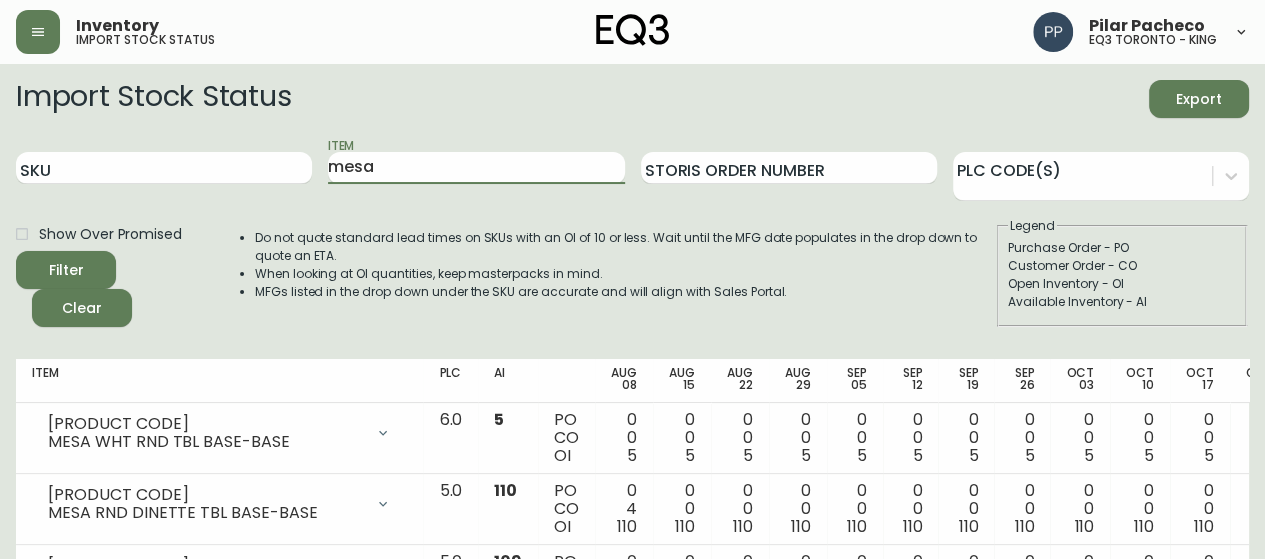 click on "Import Stock Status Export SKU Item mesa Storis Order Number PLC Code(s) Show Over Promised Filter Clear Do not quote standard lead times on SKUs with an OI of 10 or less. Wait until the MFG date populates in the drop down to quote an ETA. When looking at OI quantities, keep masterpacks in mind. MFGs listed in the drop down under the SKU are accurate and will align with Sales Portal. Legend Purchase Order - PO Customer Order - CO Open Inventory - OI Available Inventory - AI" at bounding box center [632, 203] 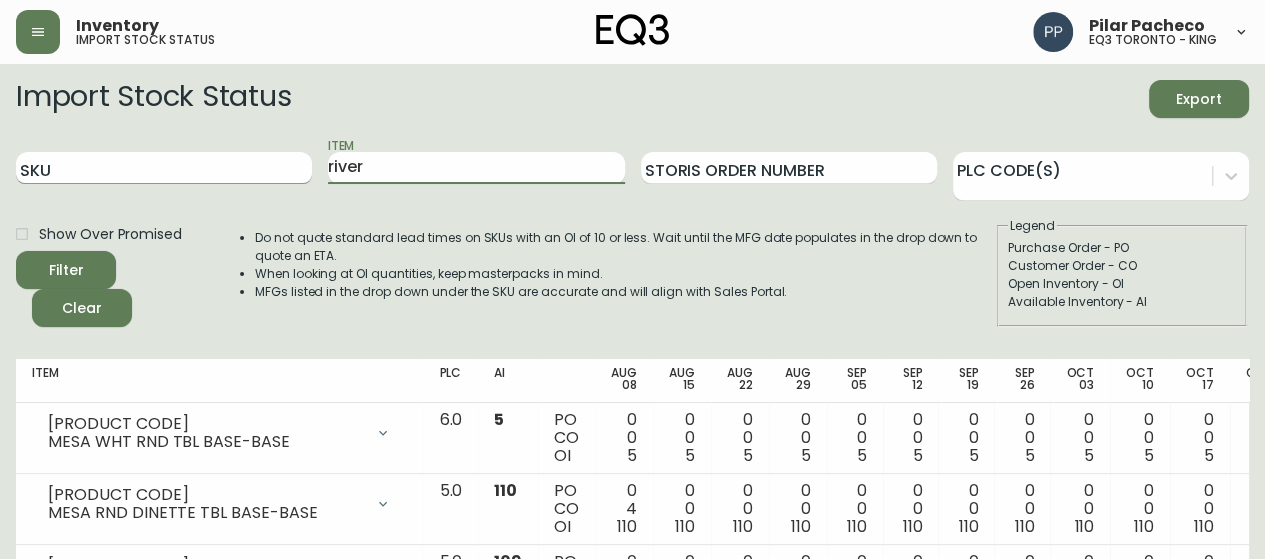type on "river" 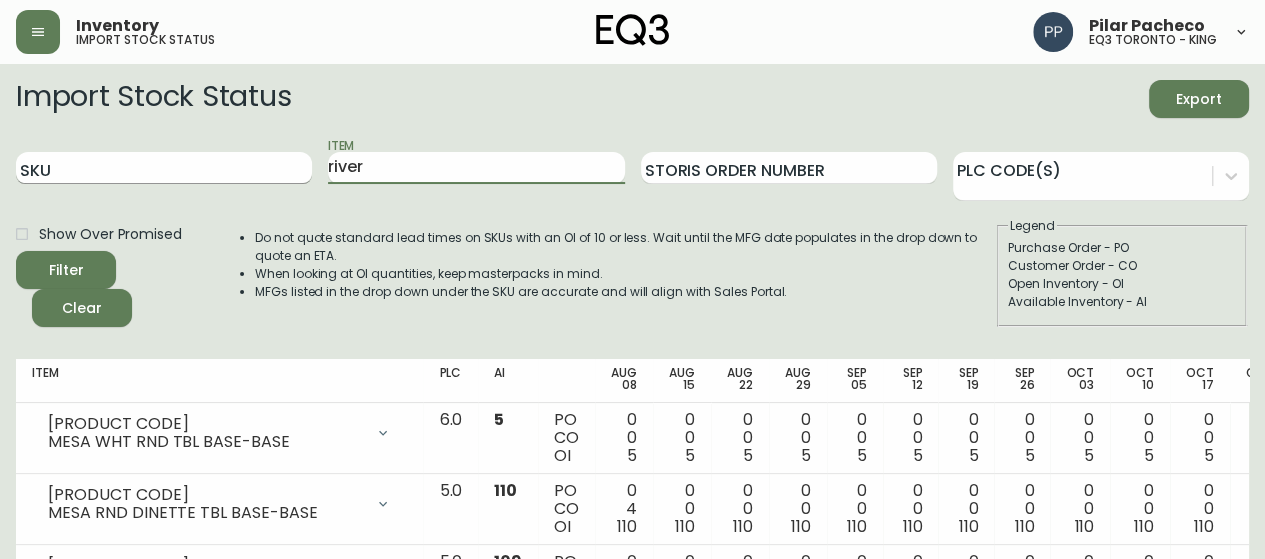 click on "Filter" at bounding box center (66, 270) 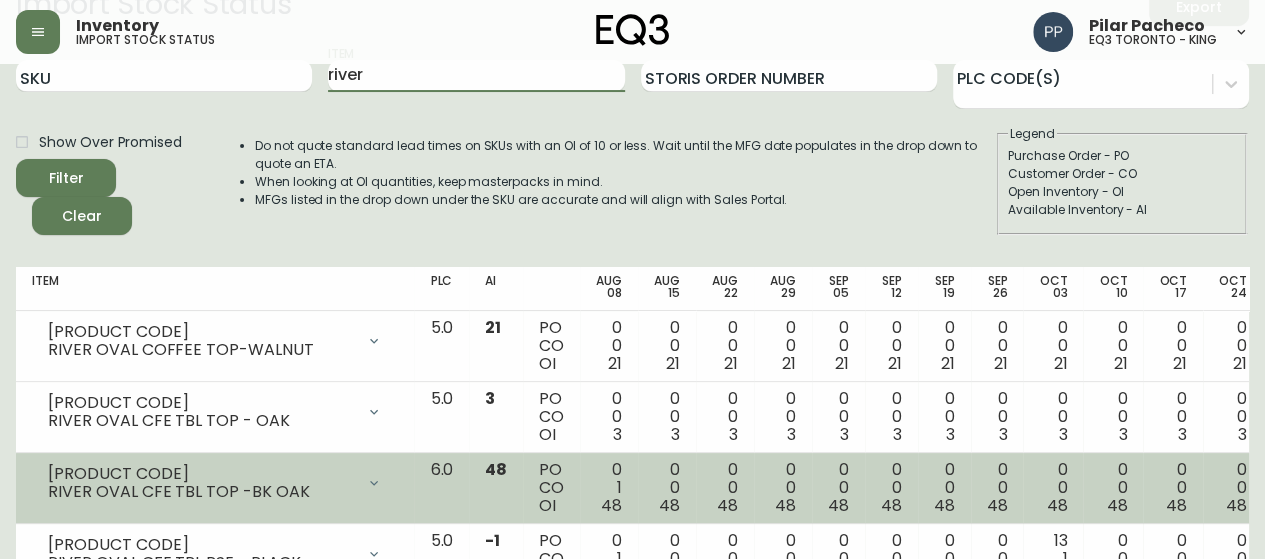scroll, scrollTop: 0, scrollLeft: 0, axis: both 